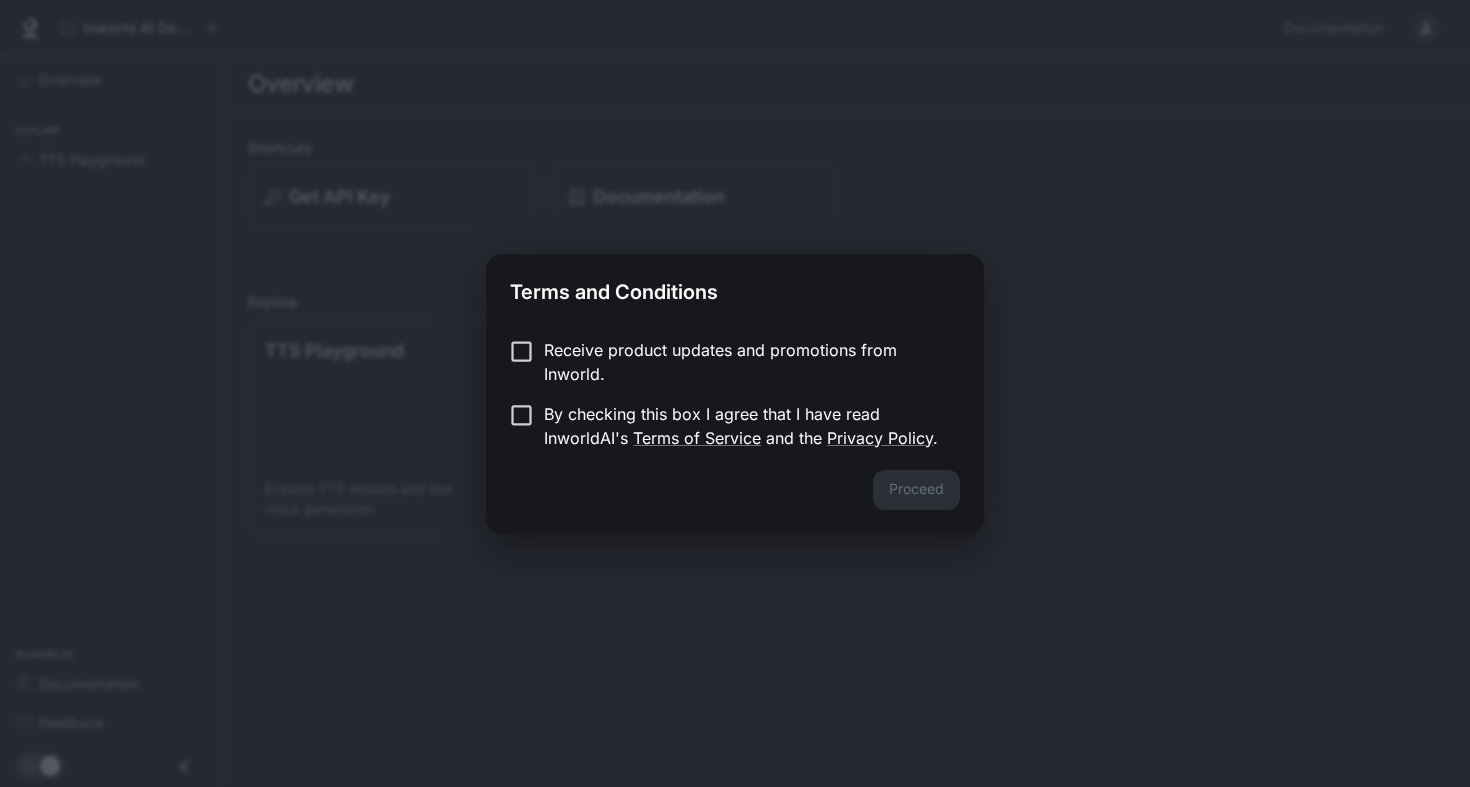 scroll, scrollTop: 0, scrollLeft: 0, axis: both 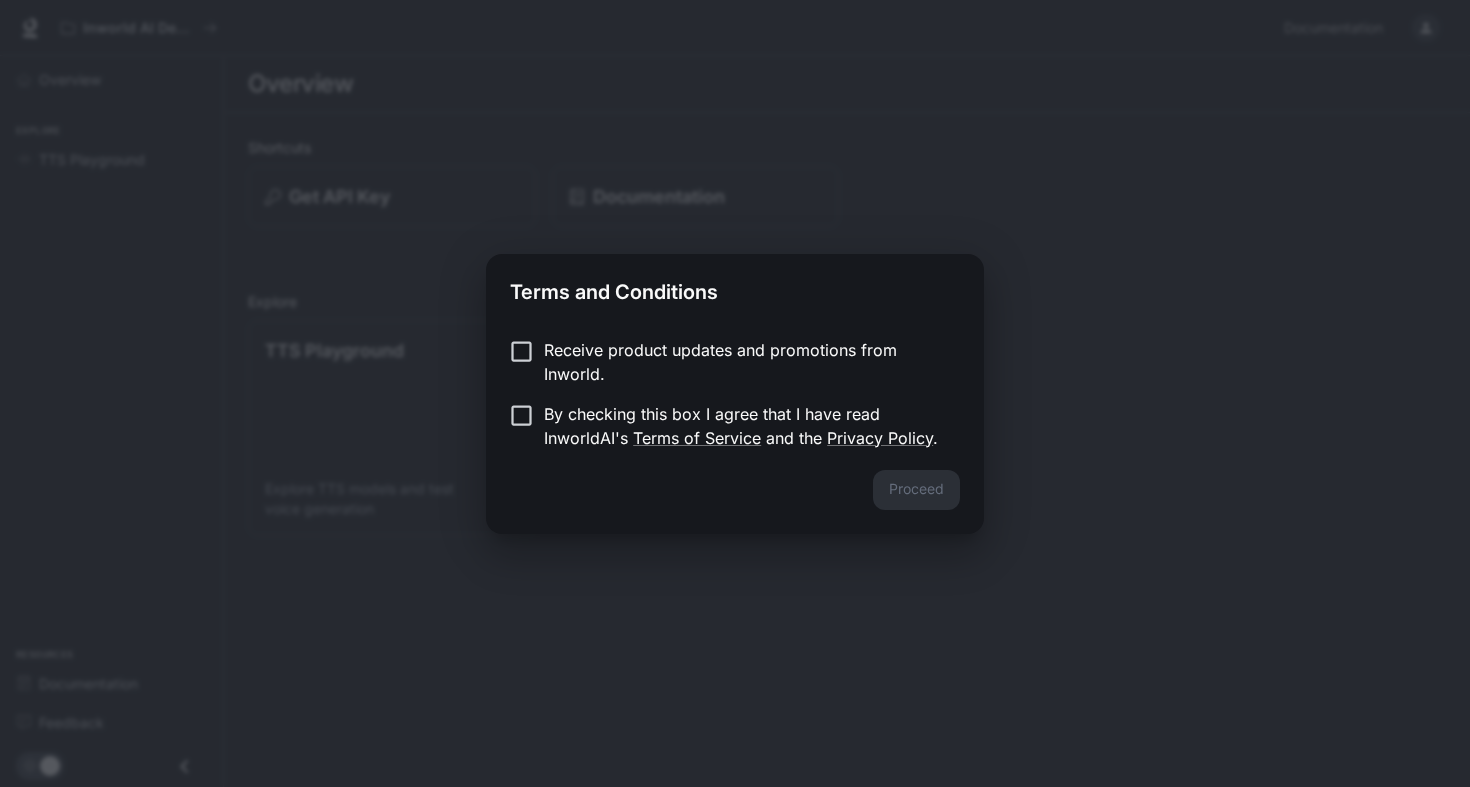 click on "Receive product updates and promotions from Inworld. By checking this box I agree that I have read InworldAI's   Terms of Service   and the   Privacy Policy ." at bounding box center [735, 394] 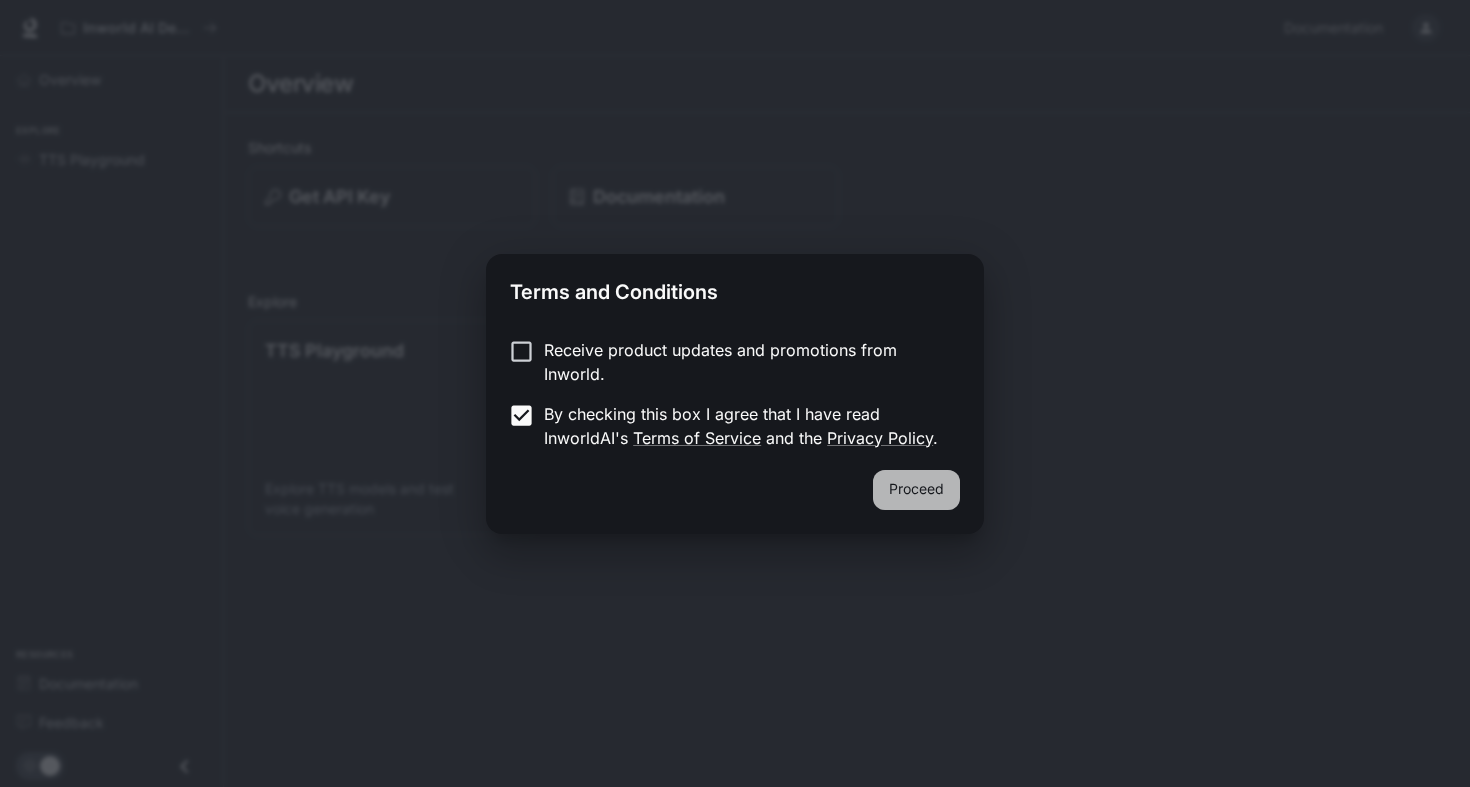 click on "Proceed" at bounding box center [916, 490] 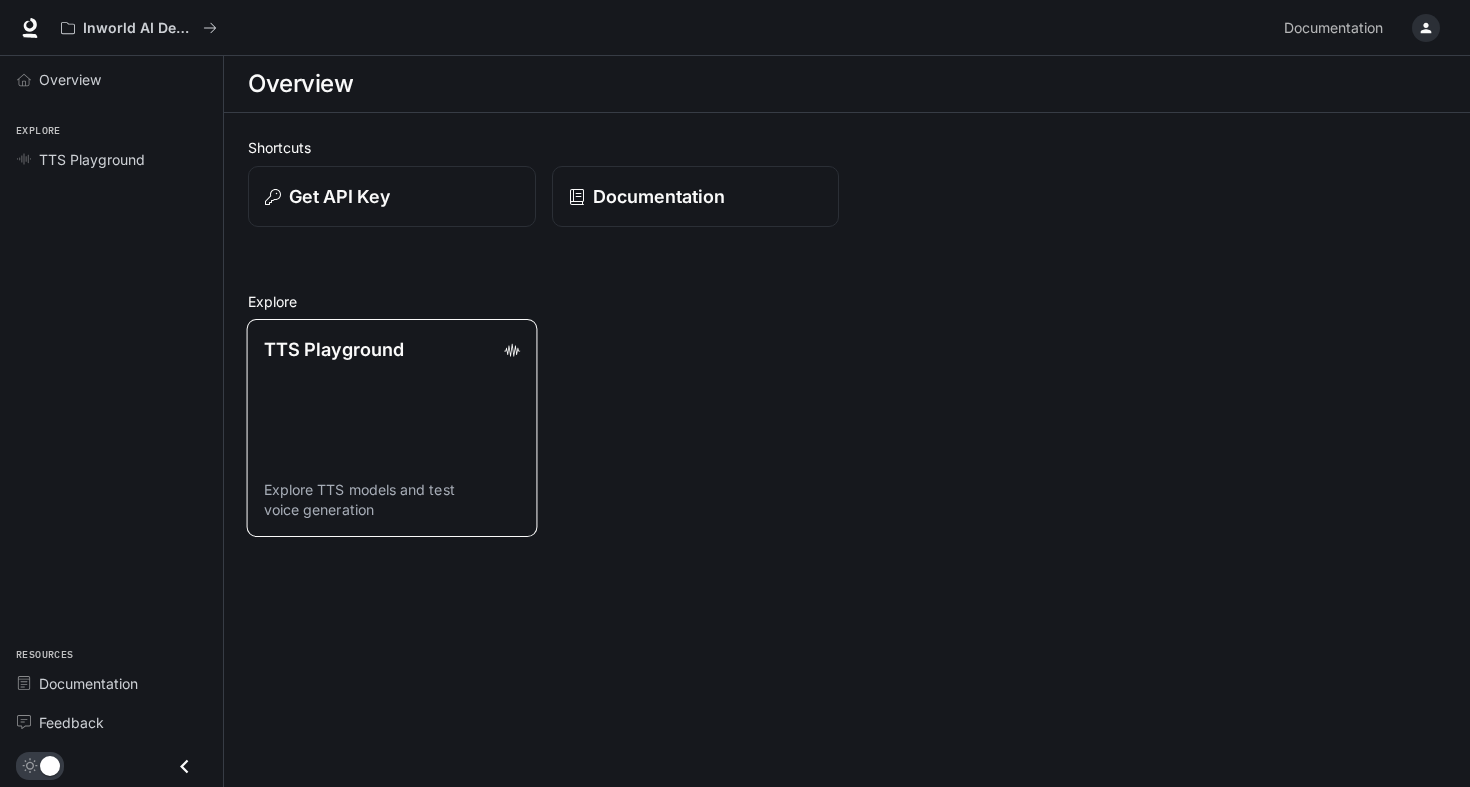 click on "TTS Playground" at bounding box center (392, 349) 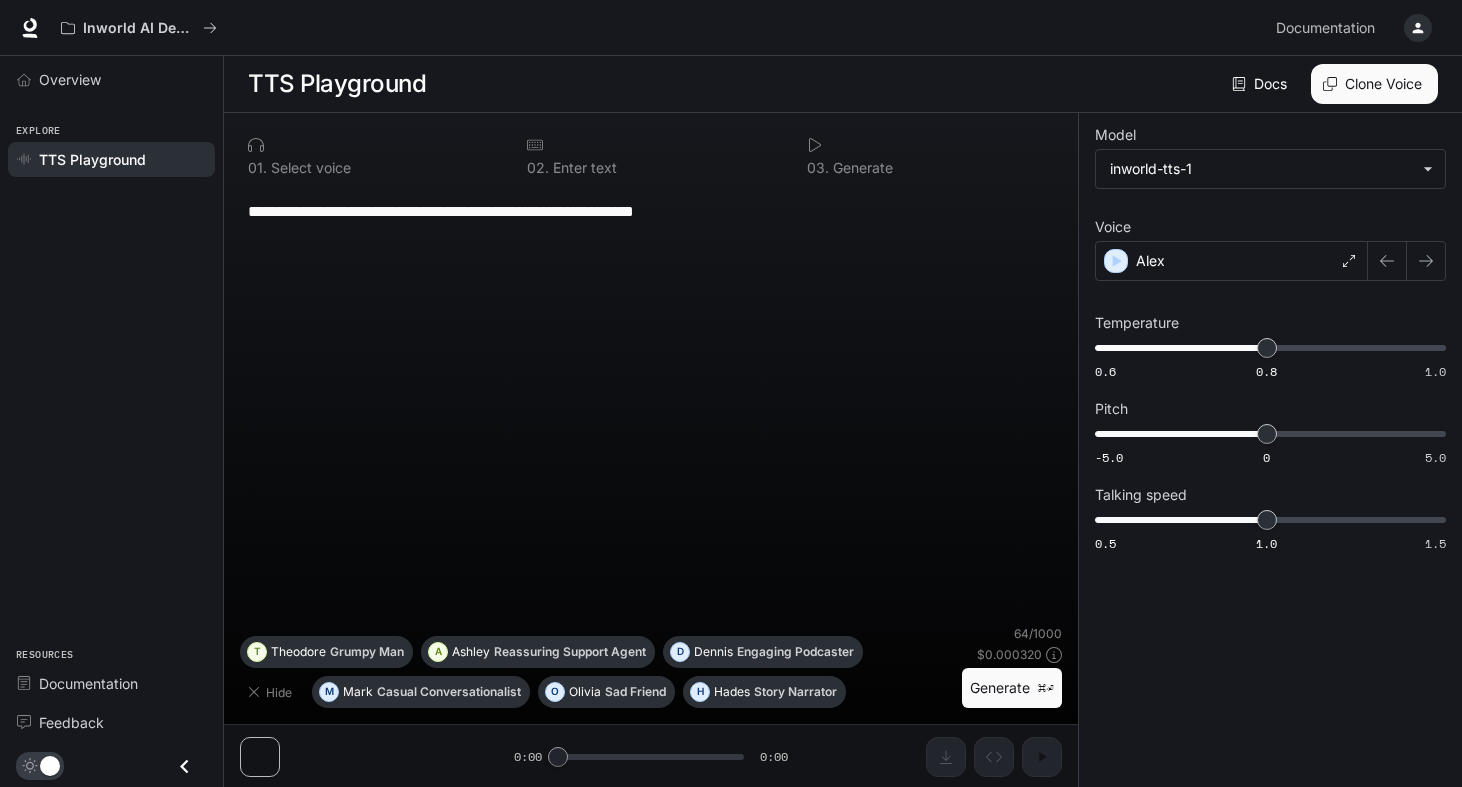 click on "**********" at bounding box center [651, 406] 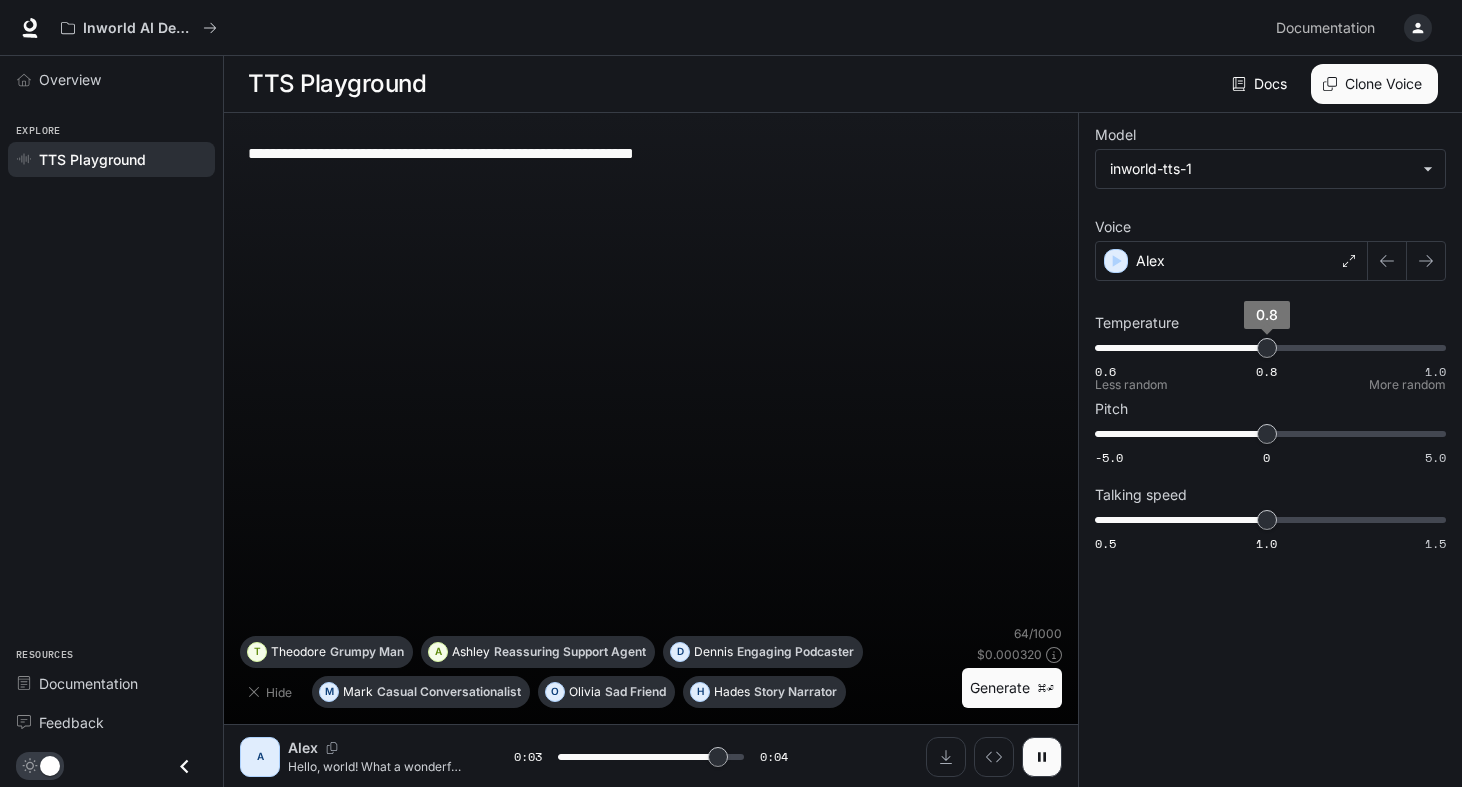 type on "***" 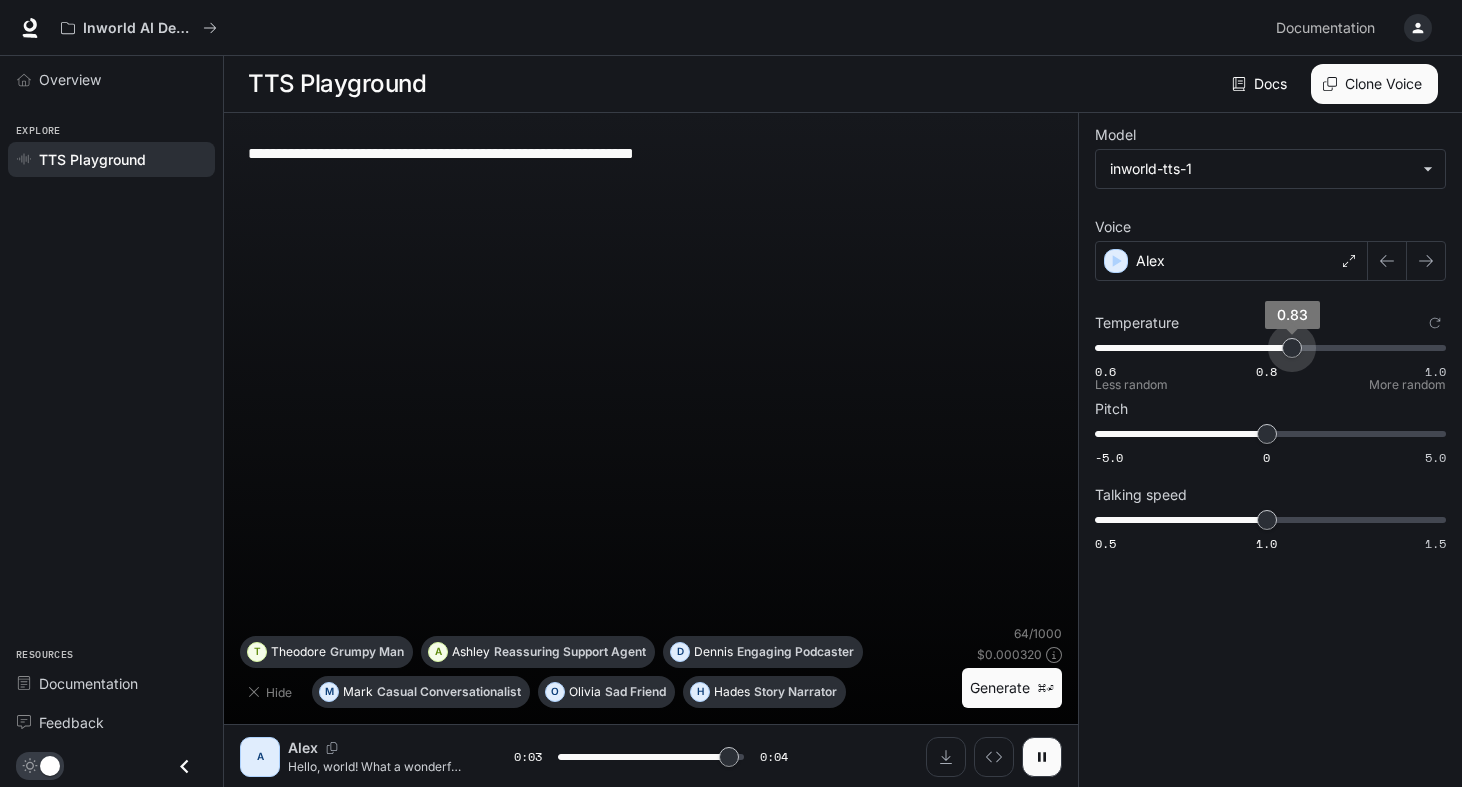 type on "***" 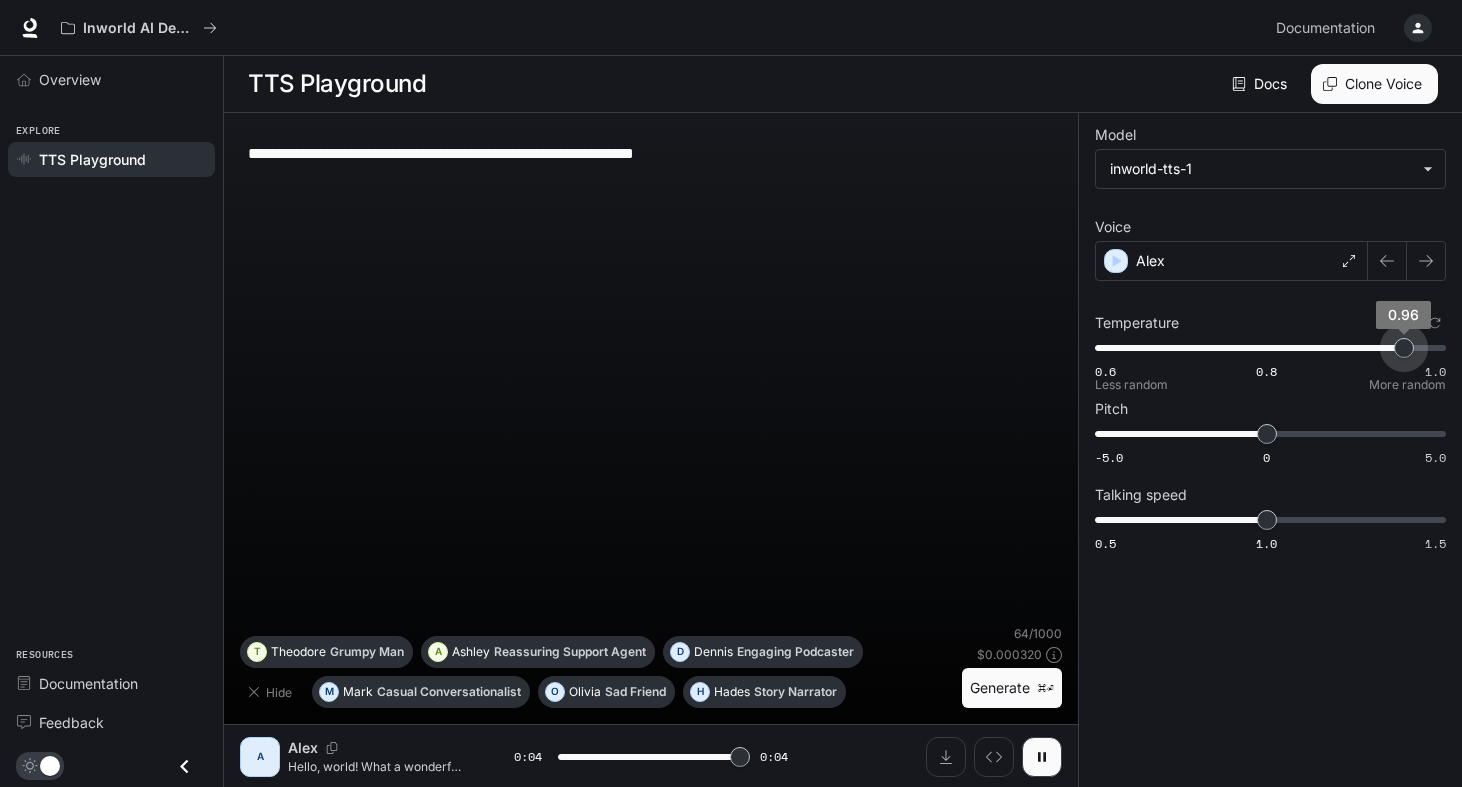 type on "***" 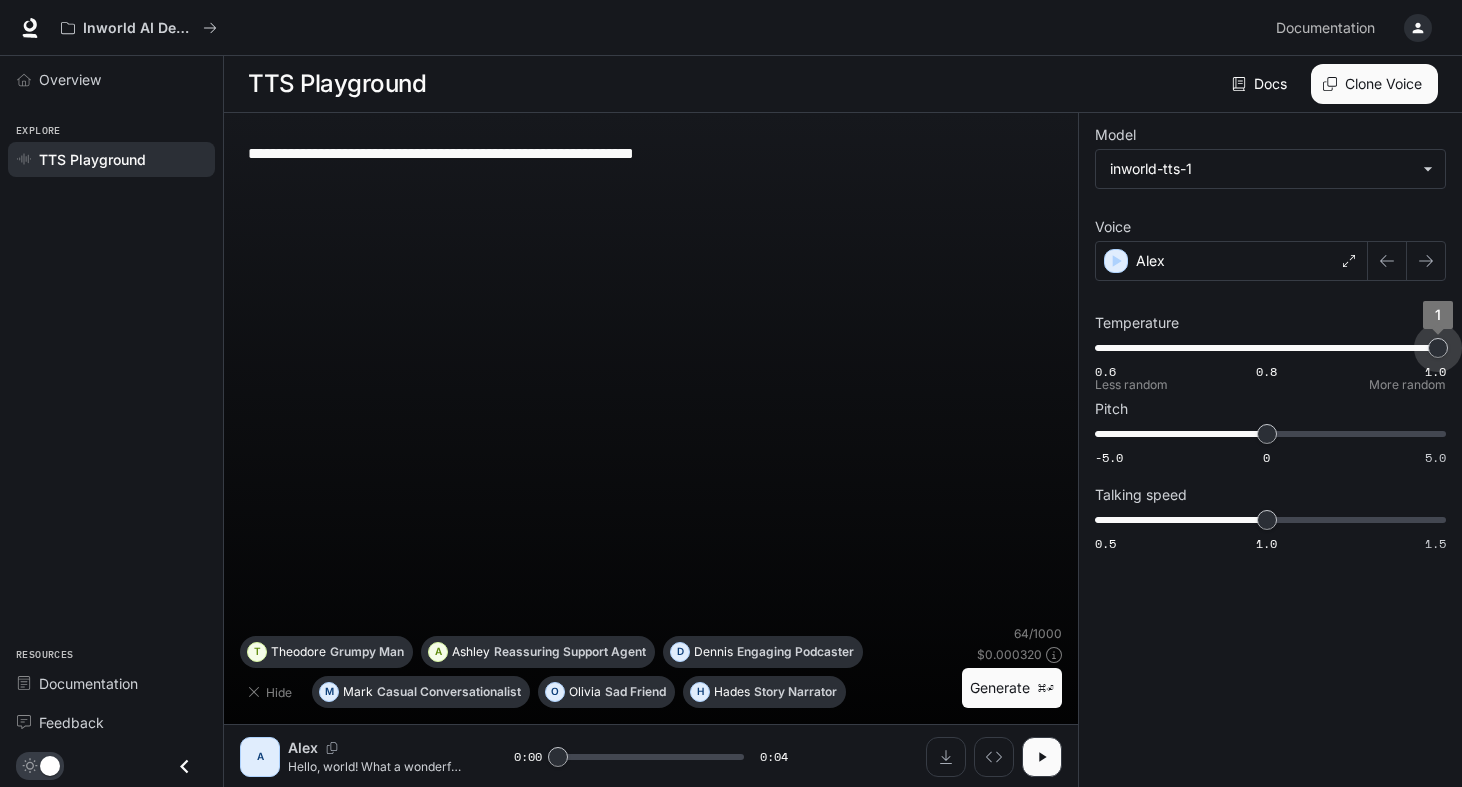 drag, startPoint x: 1268, startPoint y: 346, endPoint x: 1448, endPoint y: 360, distance: 180.54362 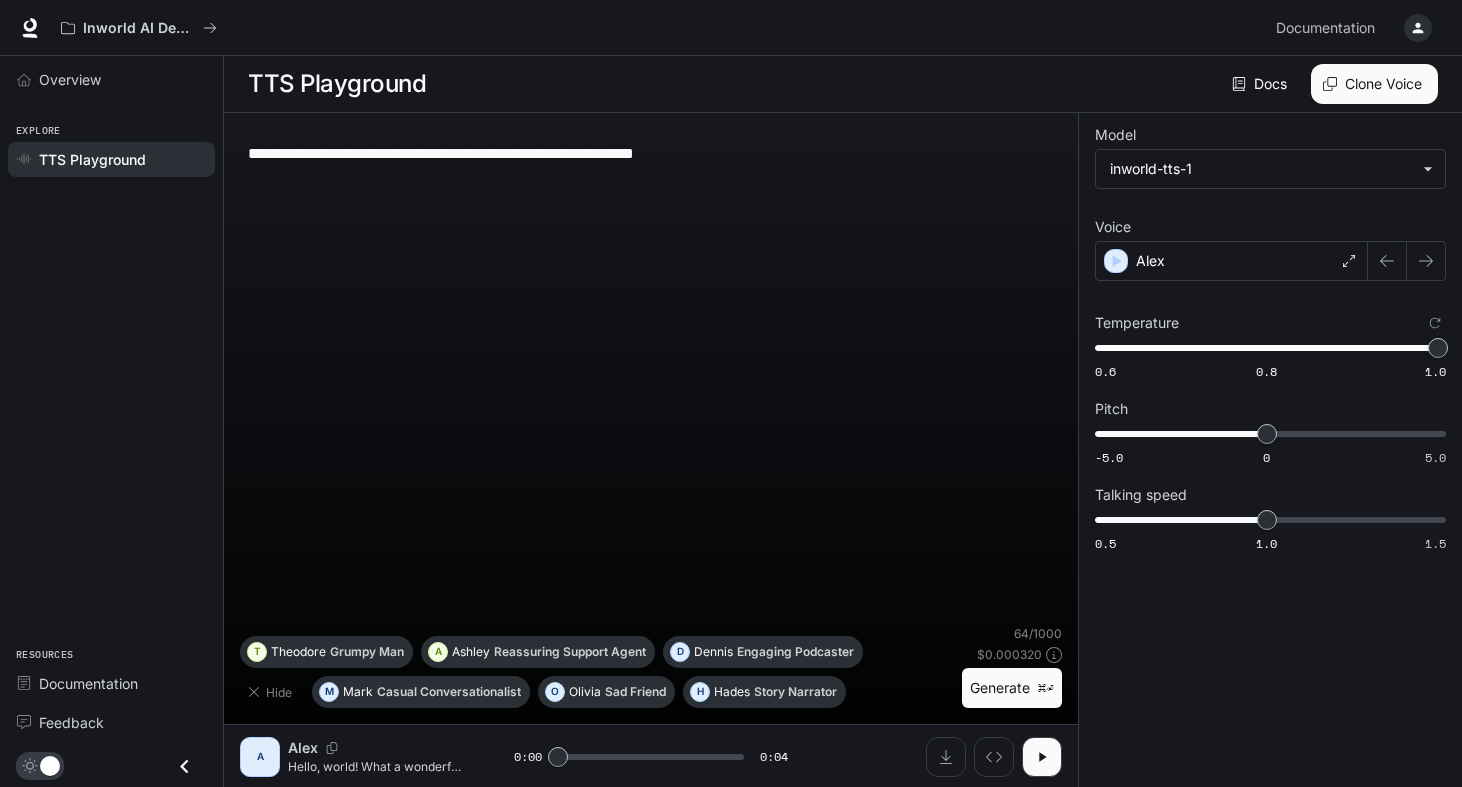 click on "Generate ⌘⏎" at bounding box center (1012, 688) 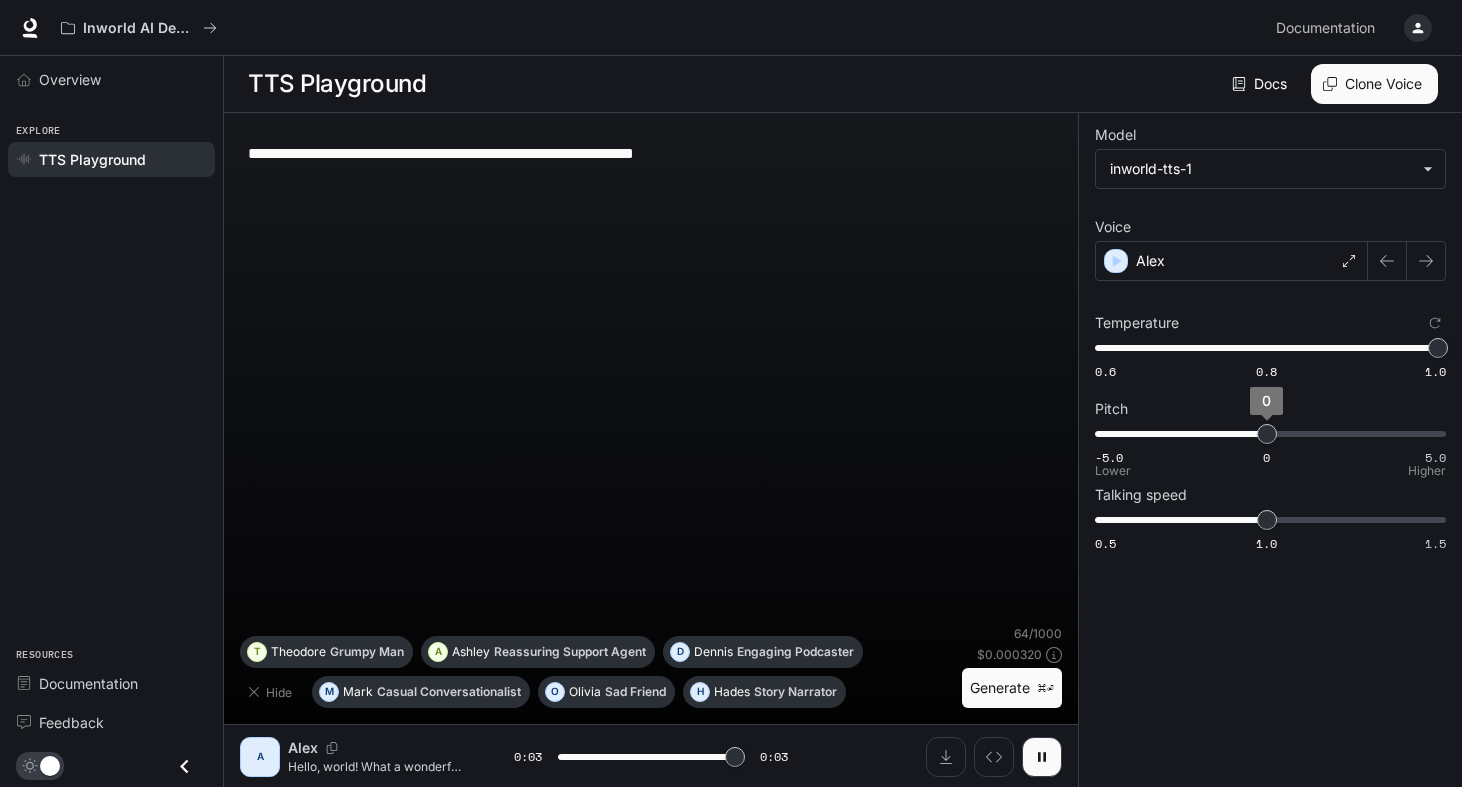 type on "*" 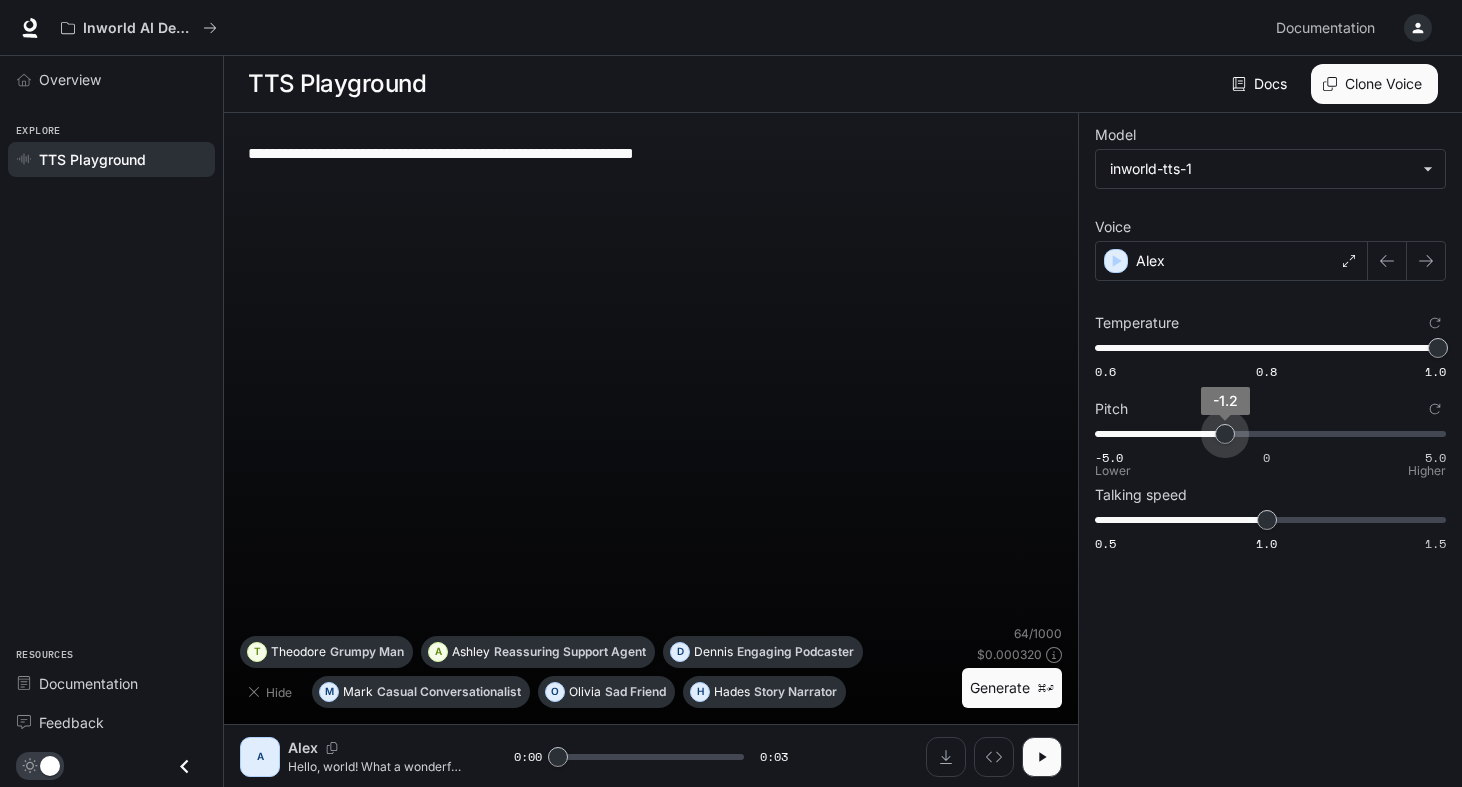 type on "****" 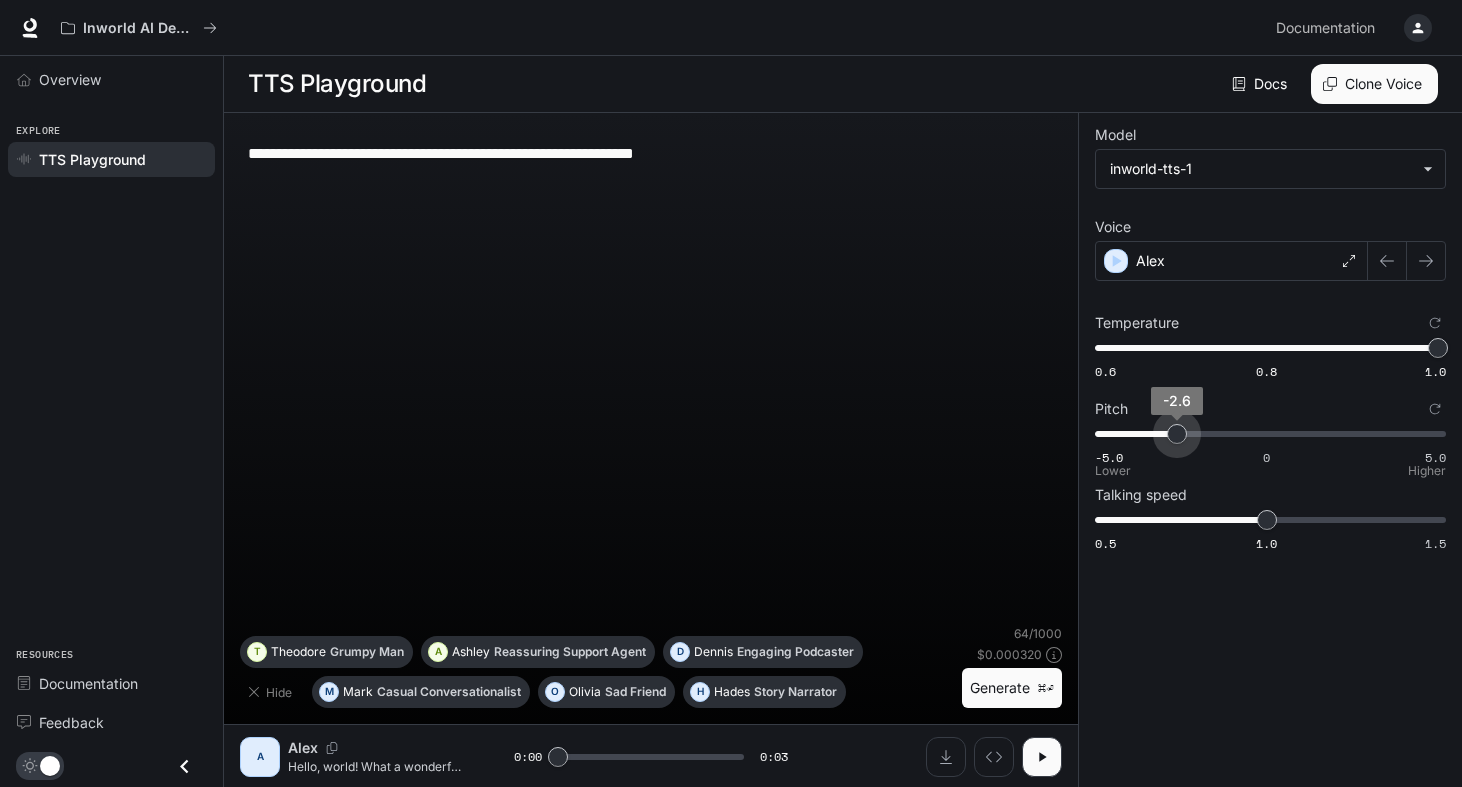 drag, startPoint x: 1270, startPoint y: 427, endPoint x: 1177, endPoint y: 422, distance: 93.13431 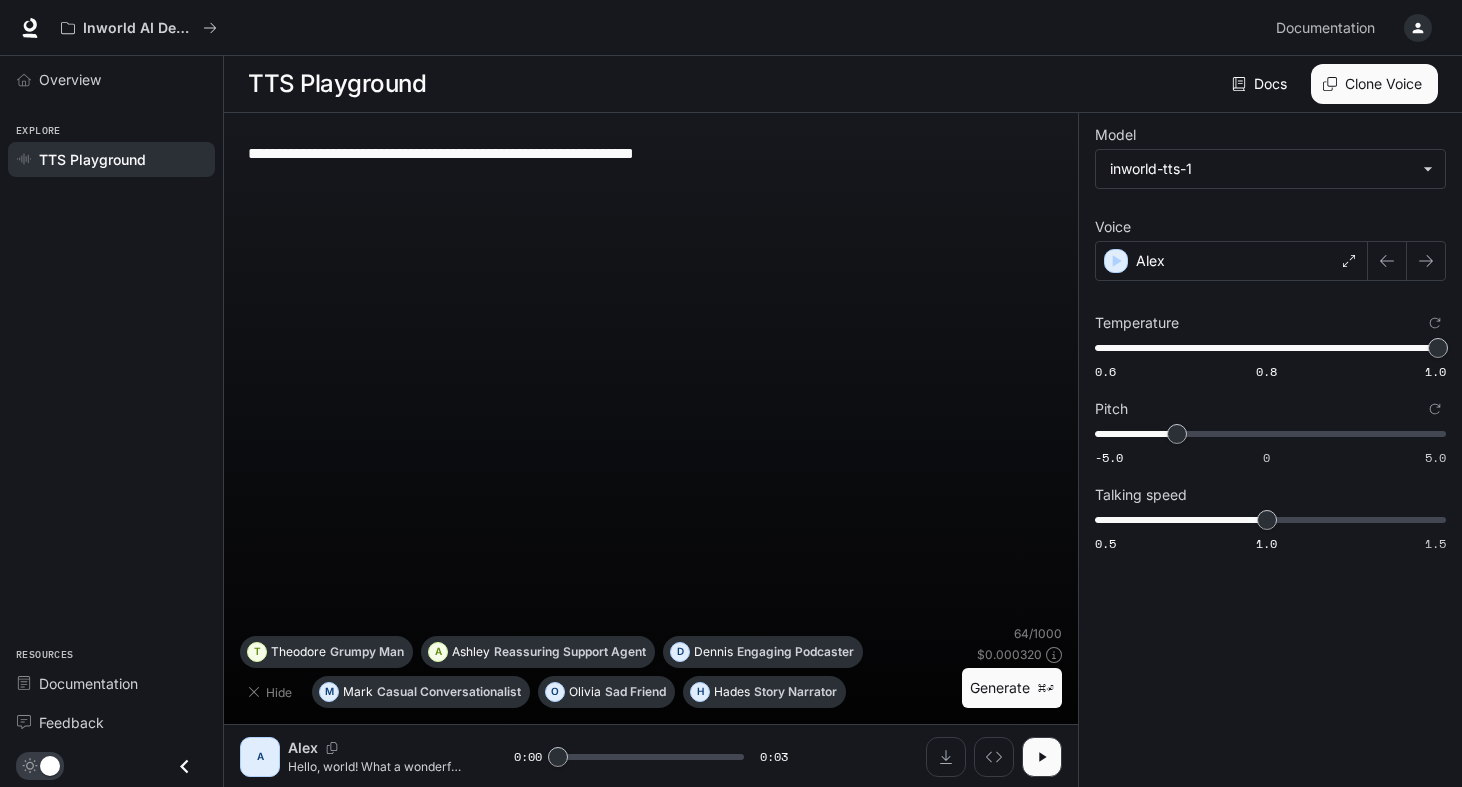 click on "Generate ⌘⏎" at bounding box center [1012, 688] 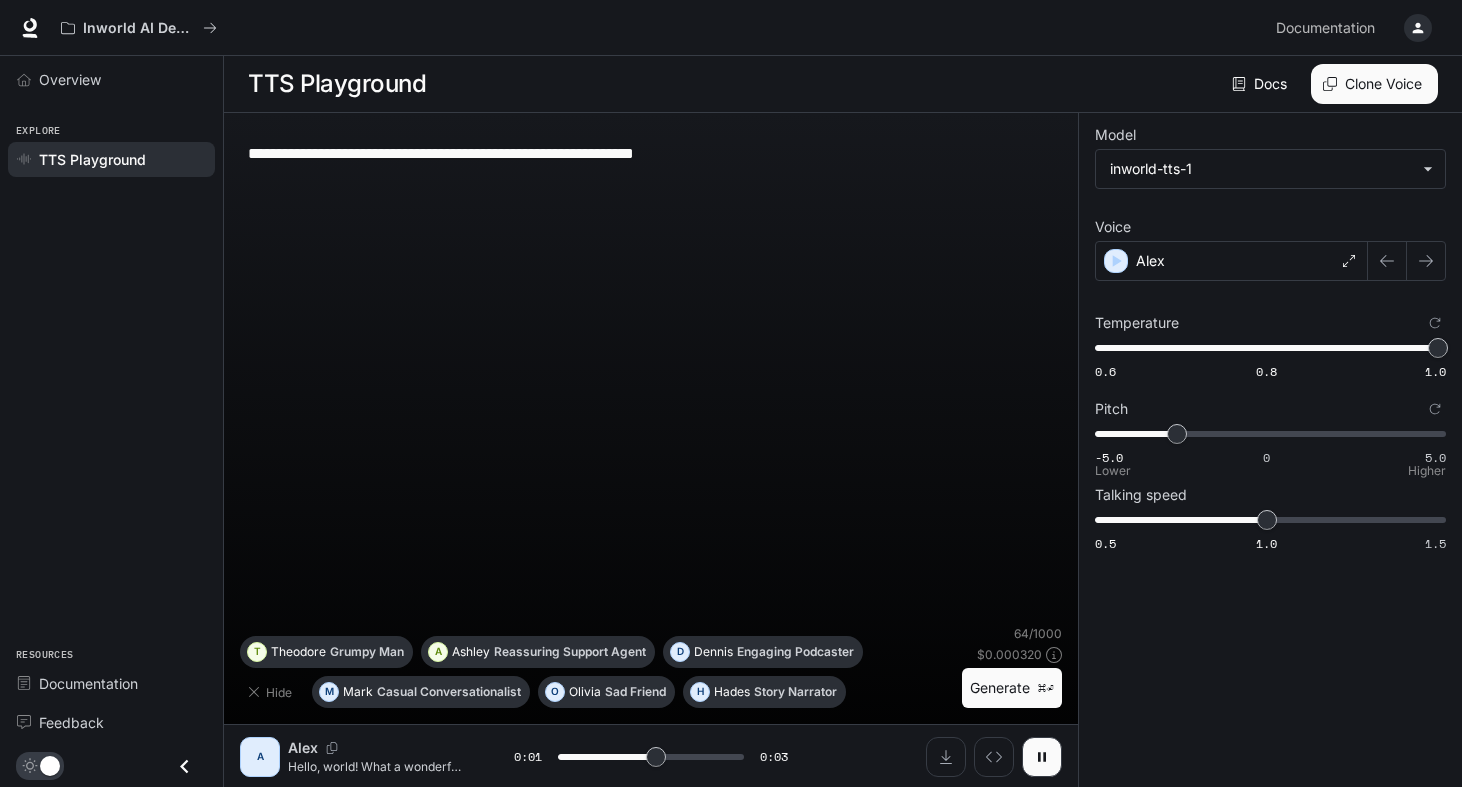 type on "*" 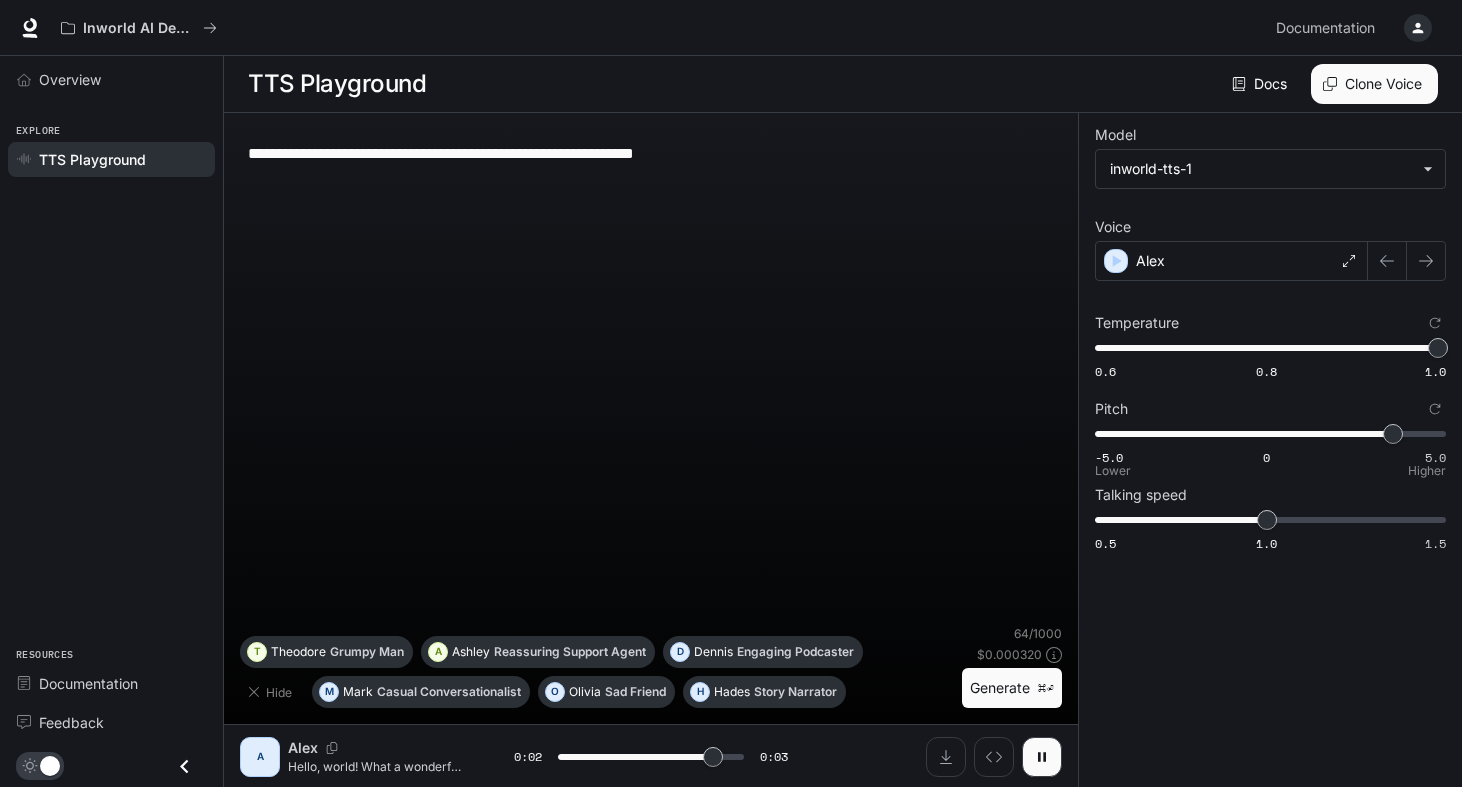 type on "*" 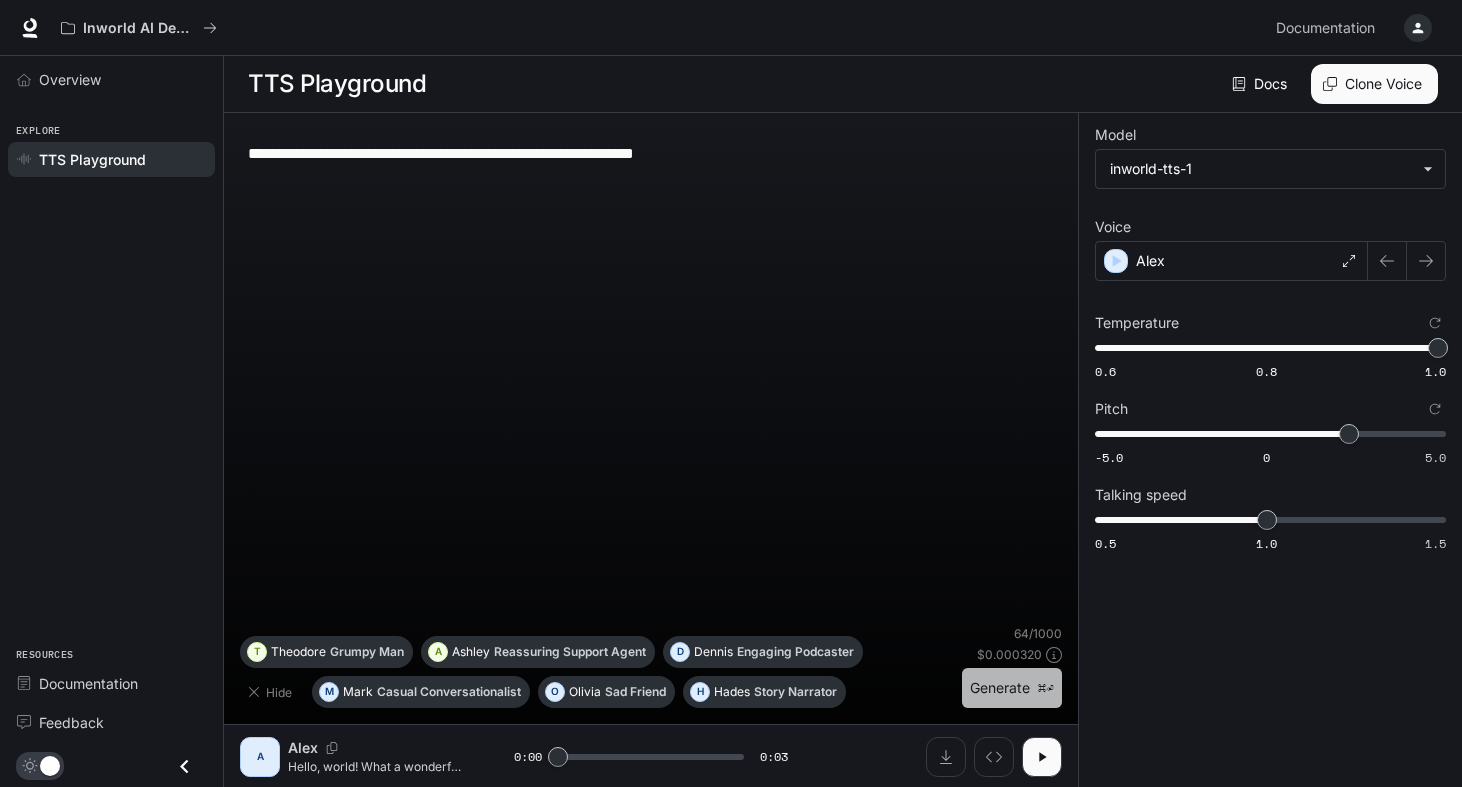 click on "Generate ⌘⏎" at bounding box center [1012, 688] 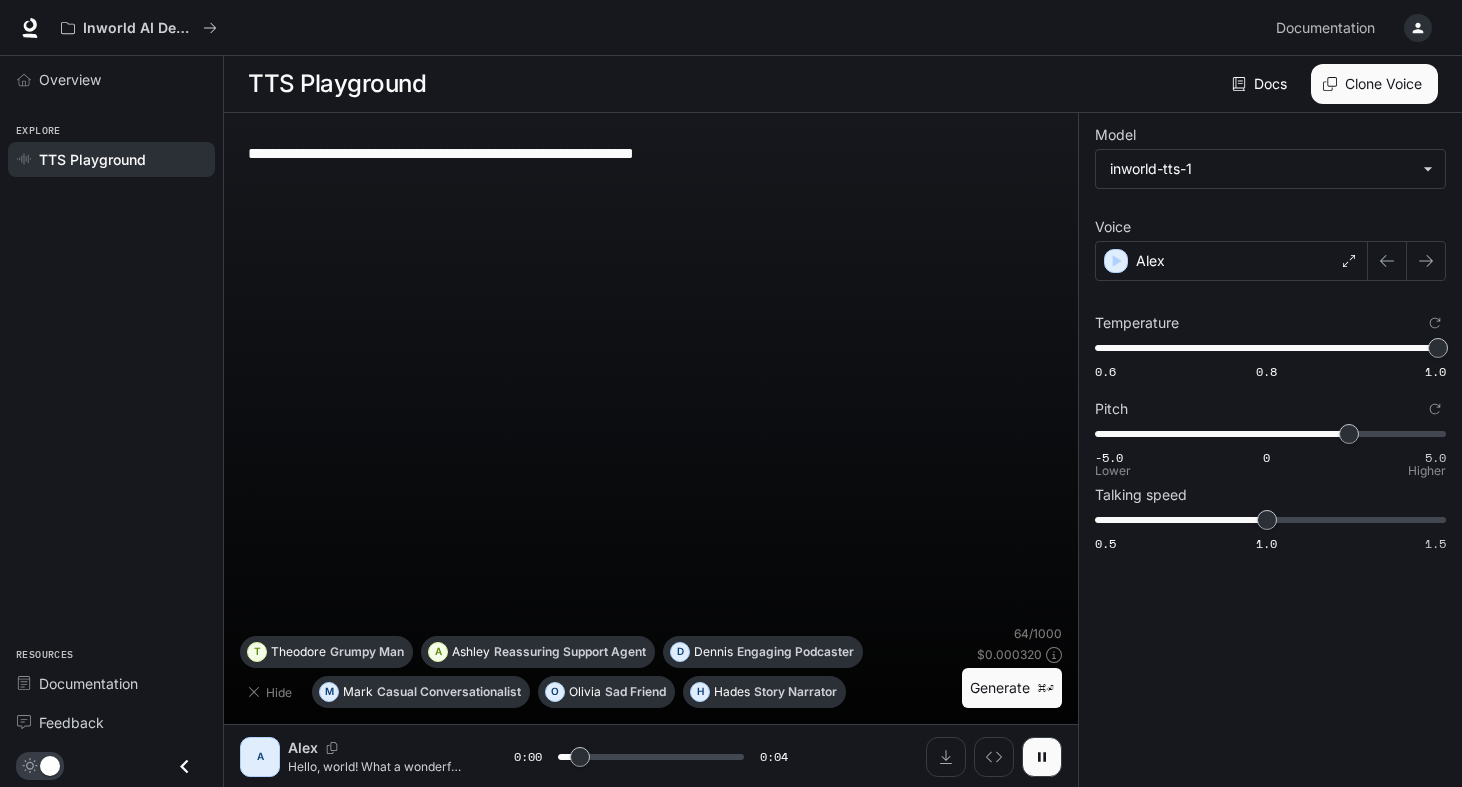 type on "***" 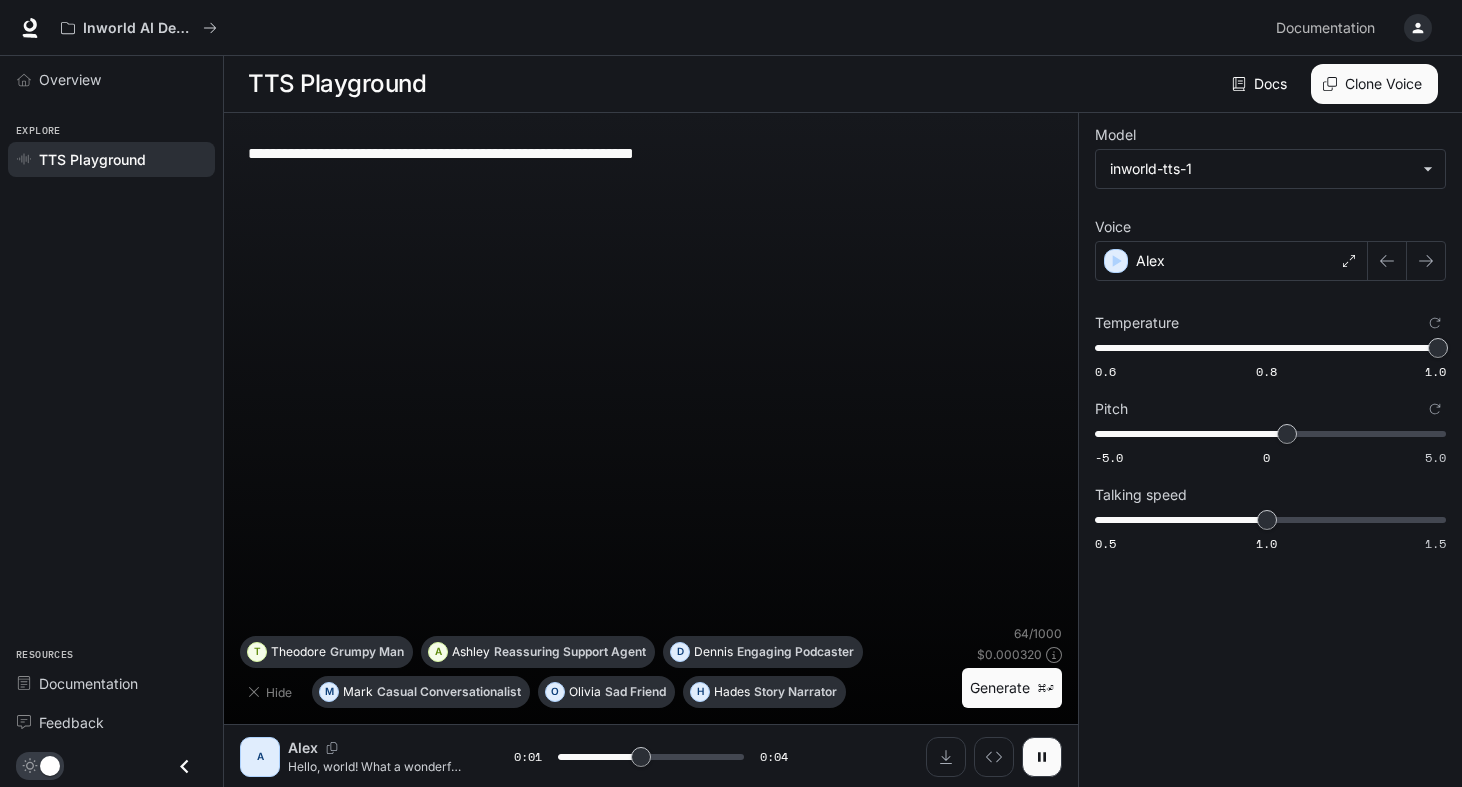 click on "Generate ⌘⏎" at bounding box center (1012, 688) 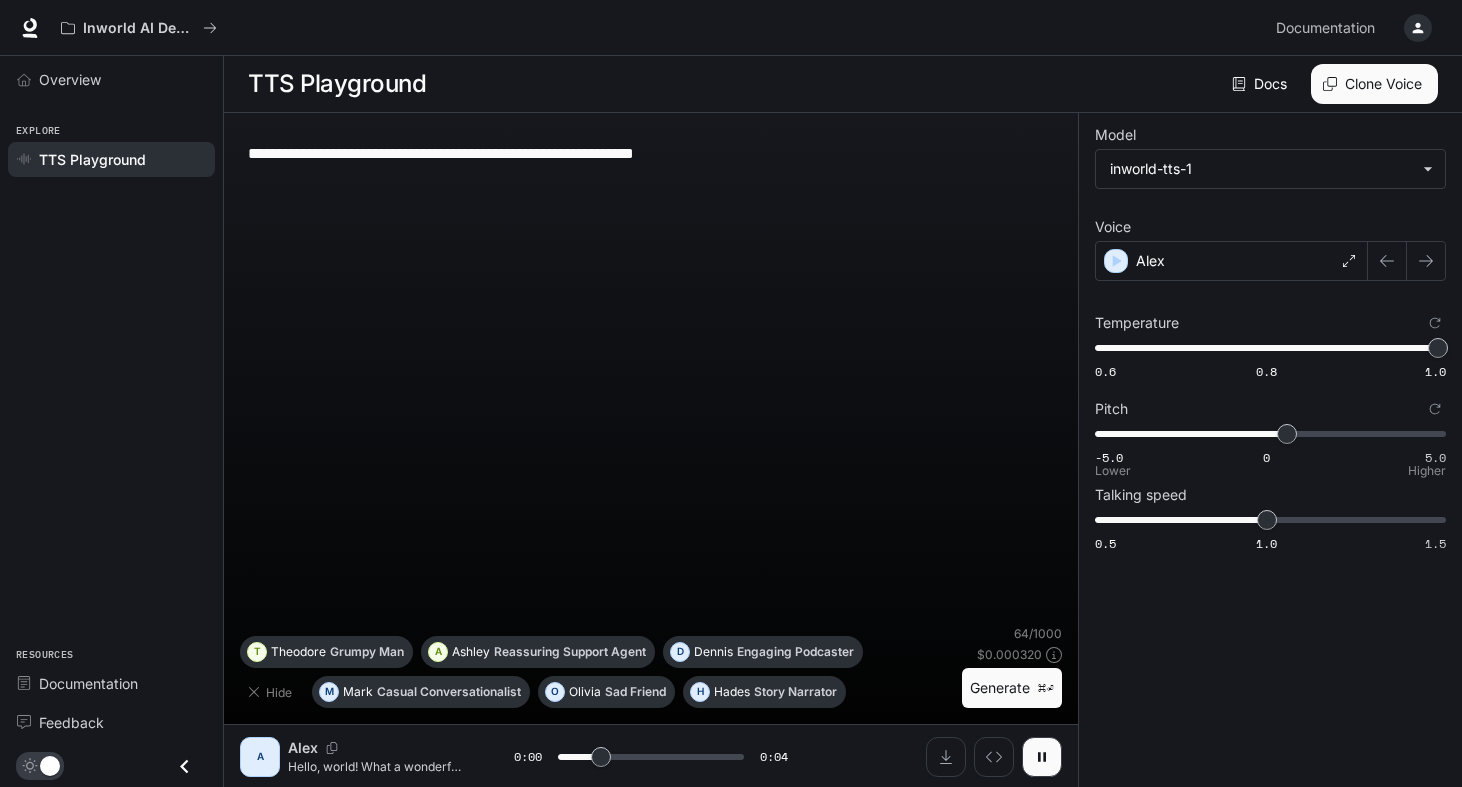 type on "*" 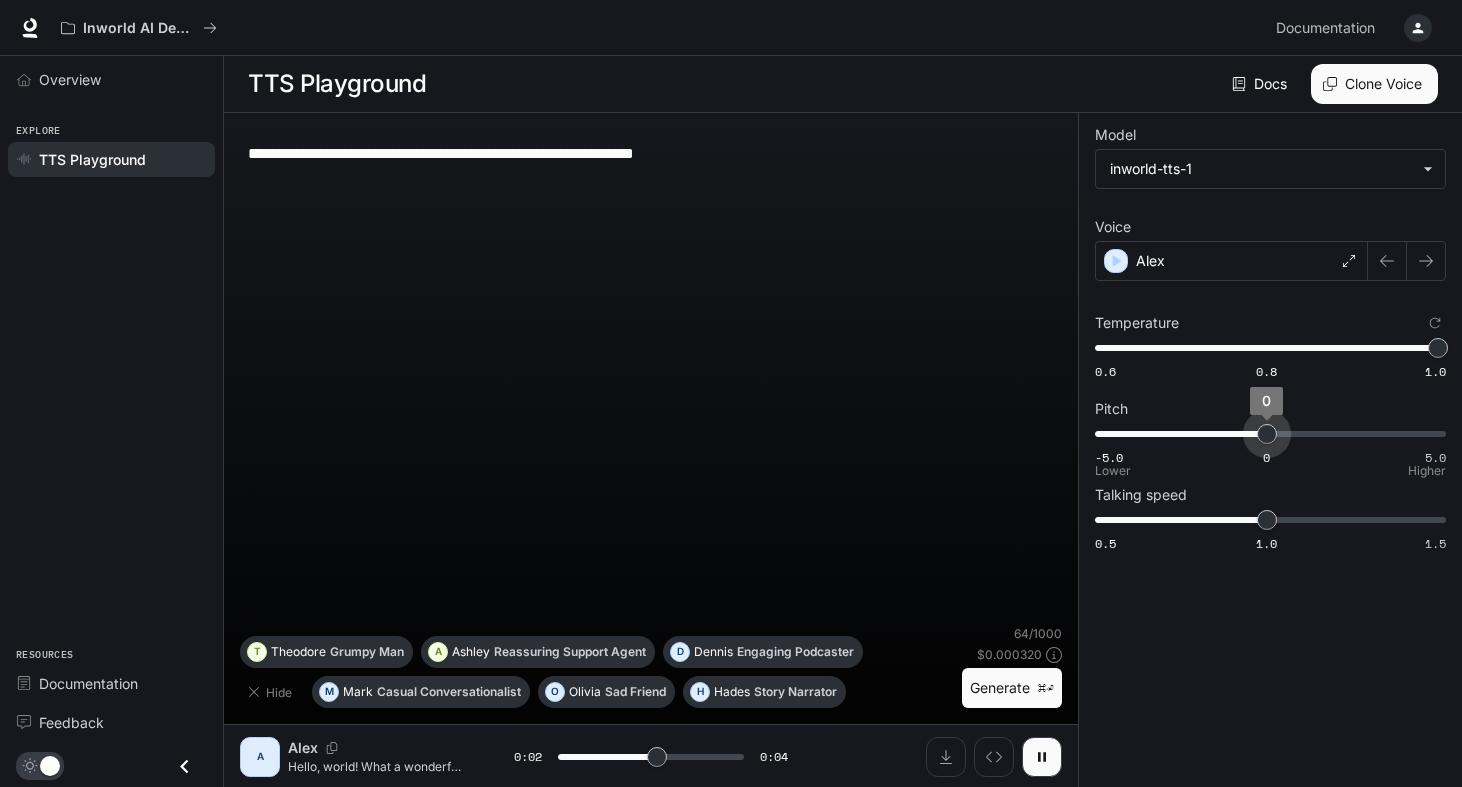 type on "***" 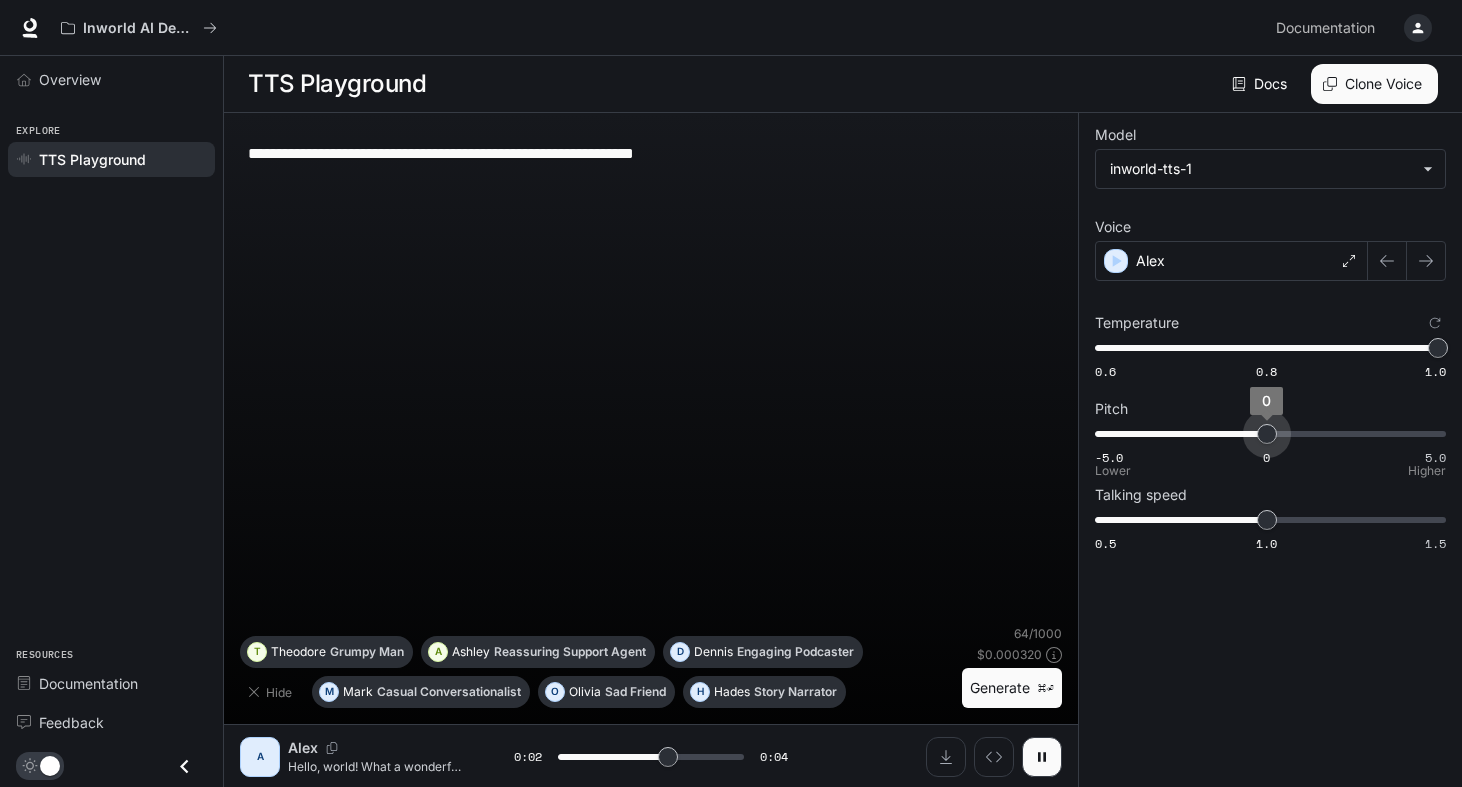 click on "0" at bounding box center [1267, 434] 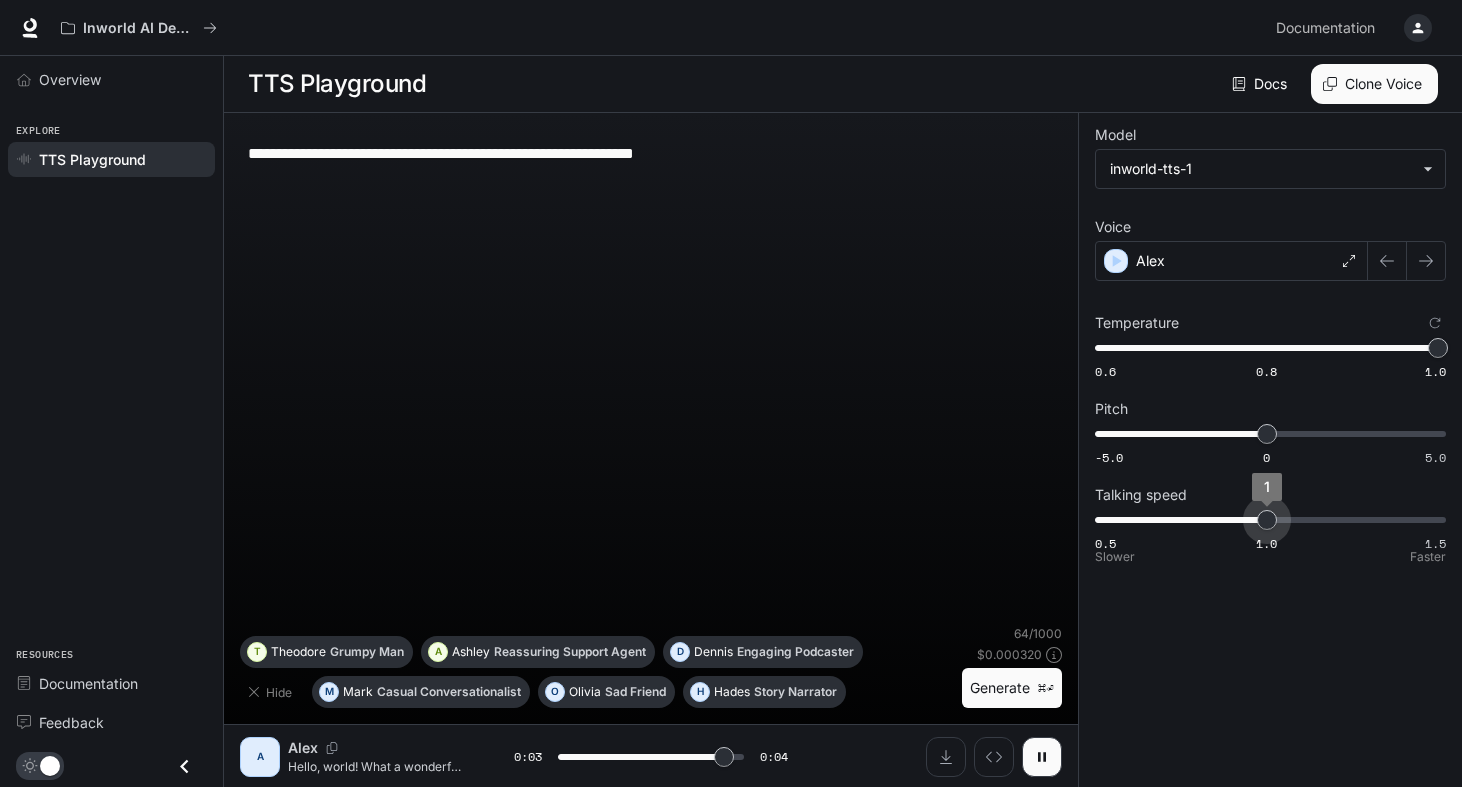 type on "***" 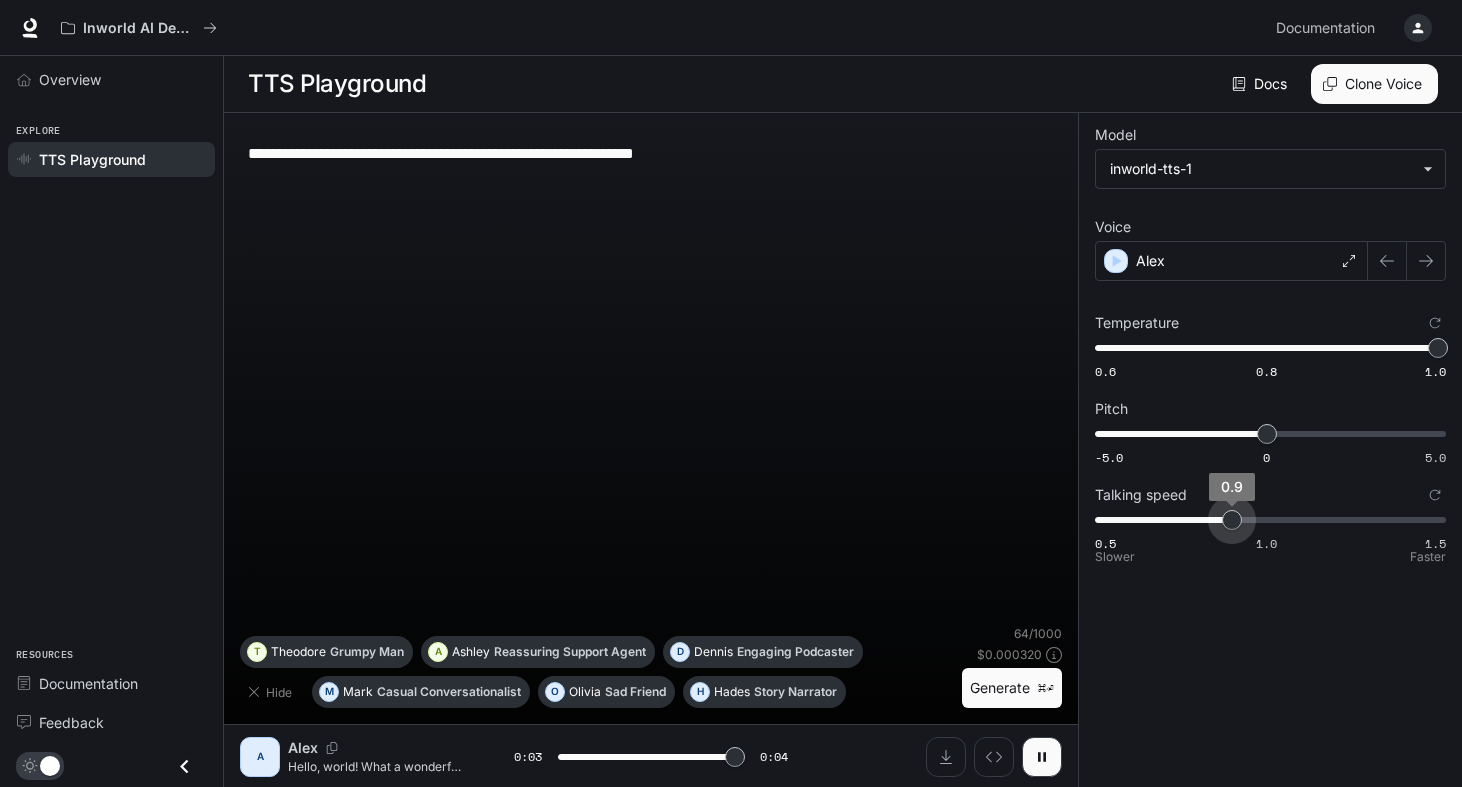 type on "*" 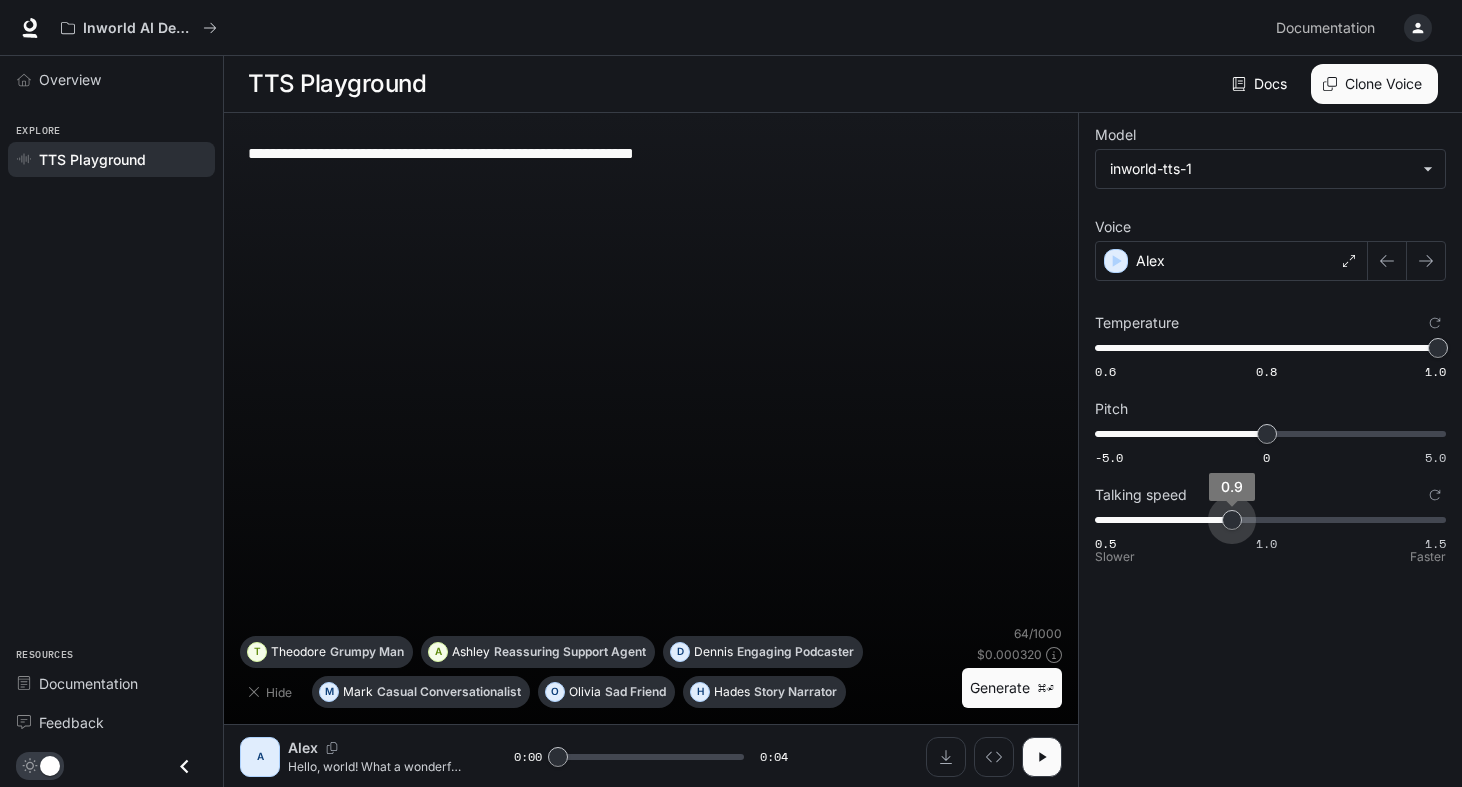 type on "***" 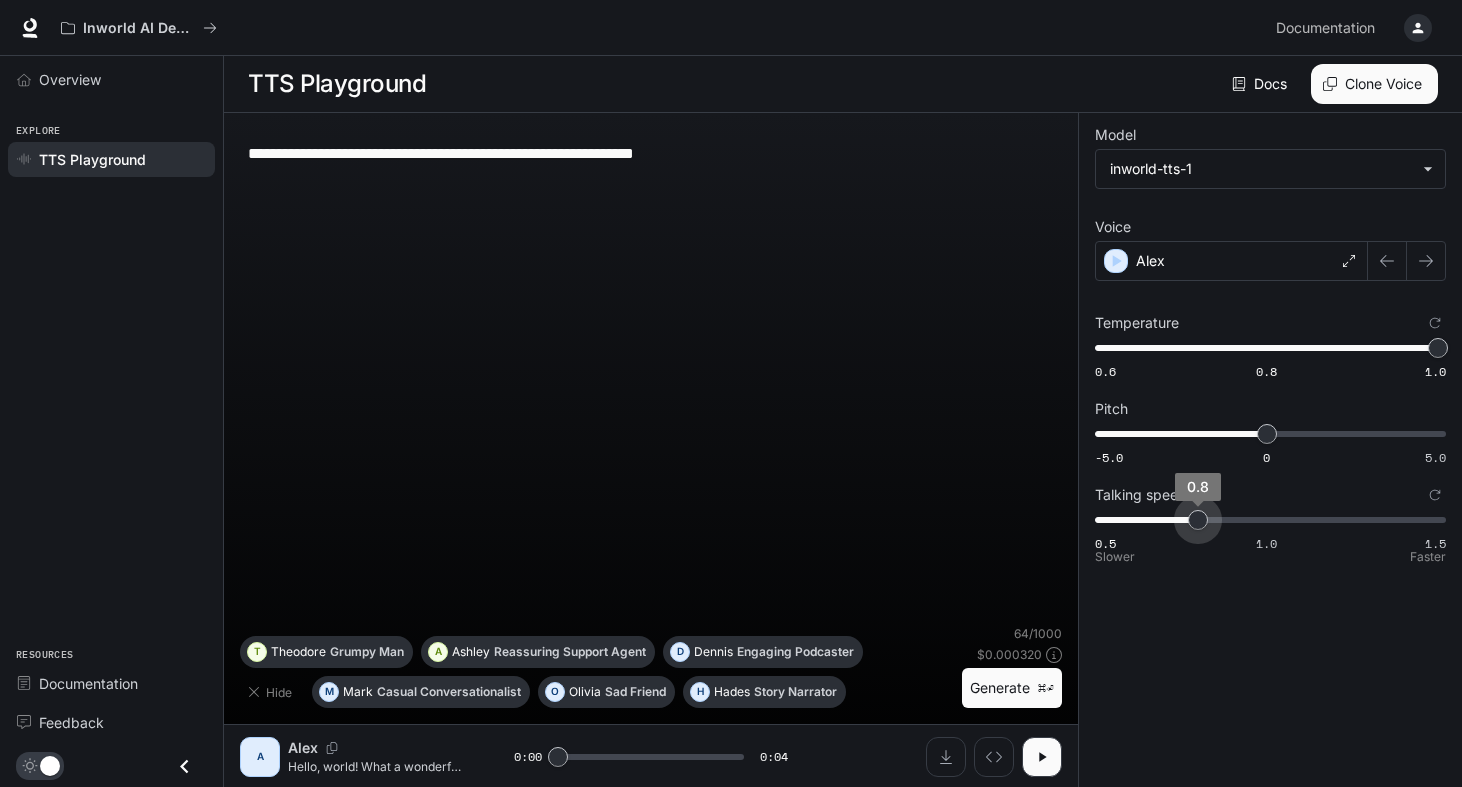 drag, startPoint x: 1259, startPoint y: 533, endPoint x: 1210, endPoint y: 531, distance: 49.0408 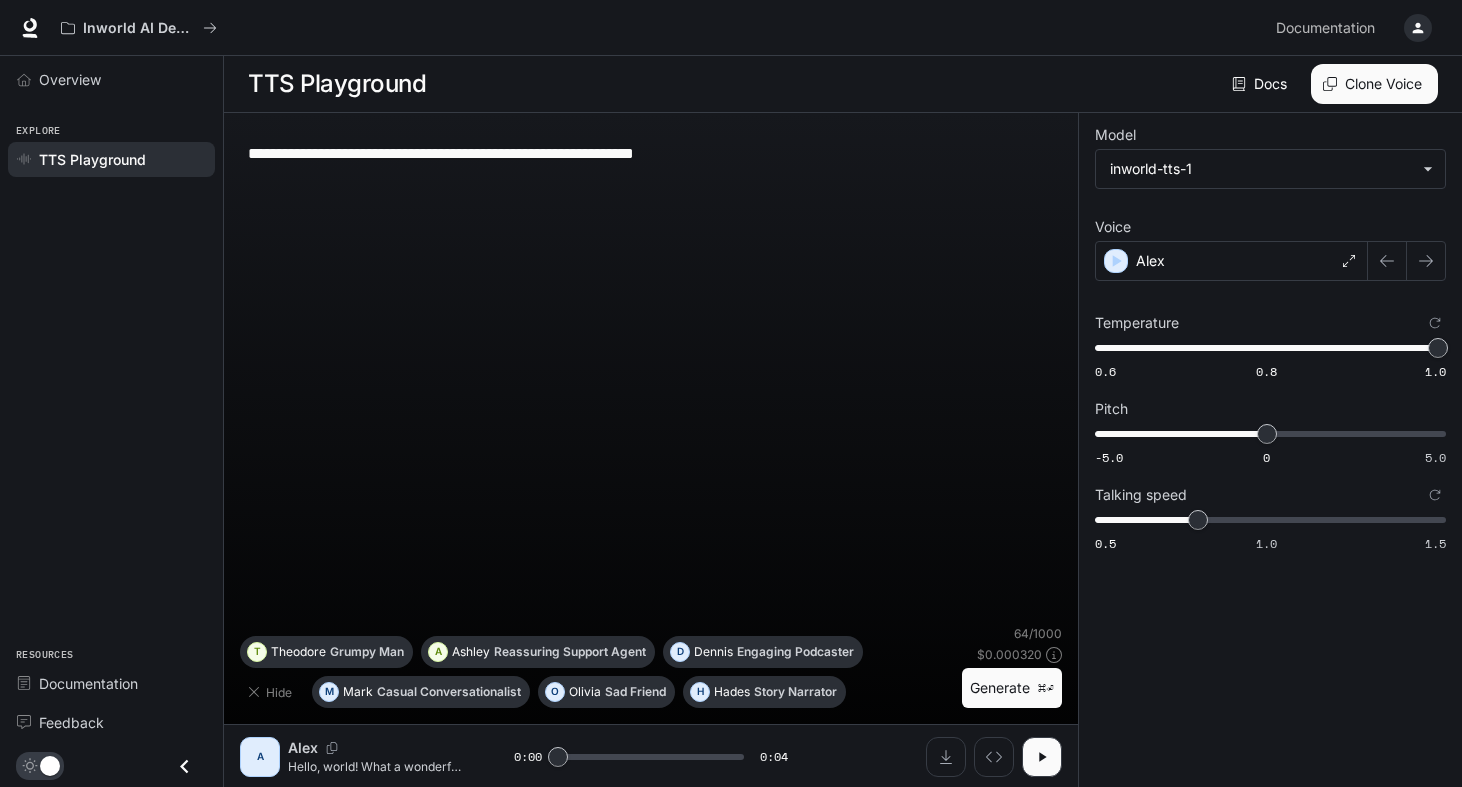 click on "Generate ⌘⏎" at bounding box center [1012, 688] 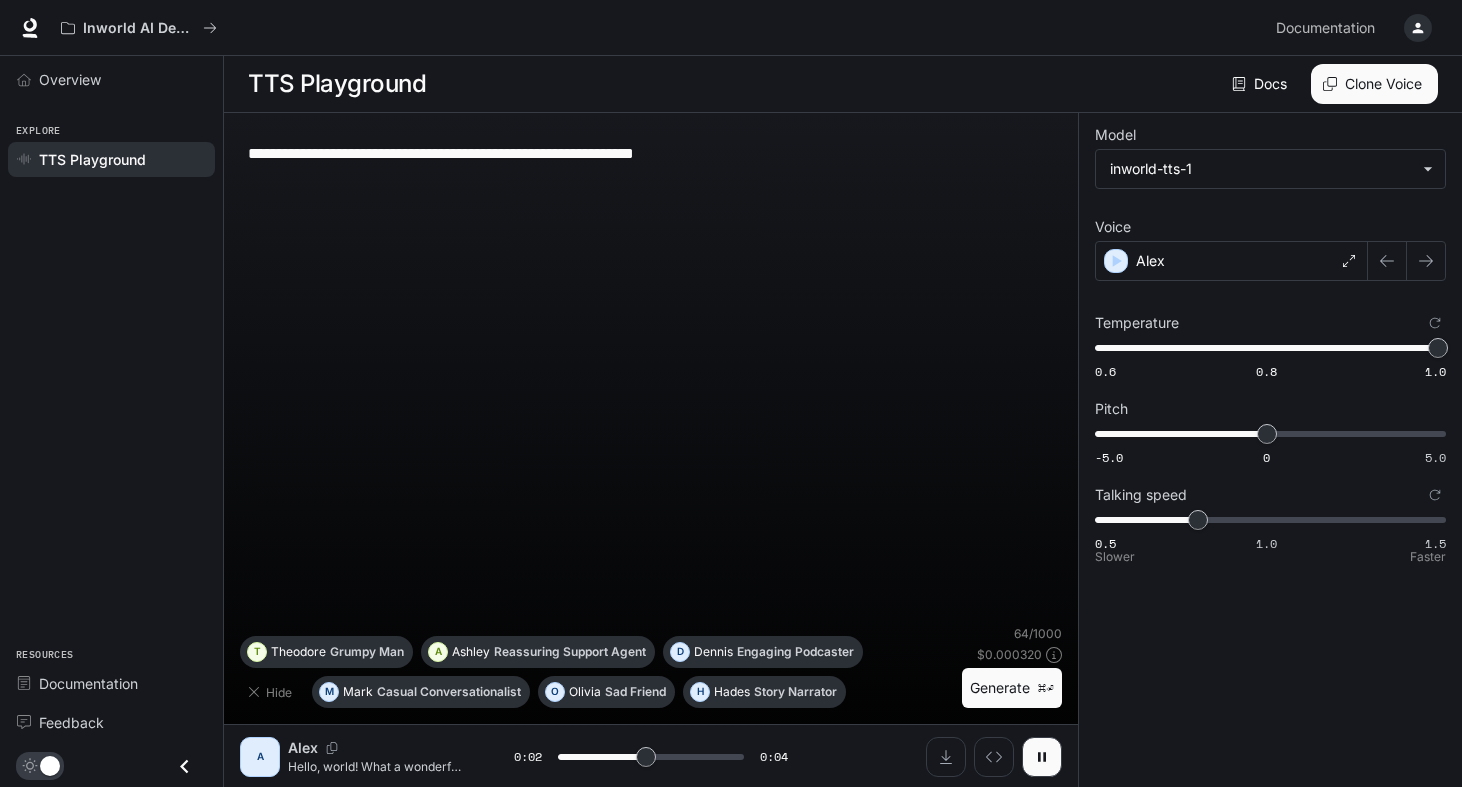 type on "***" 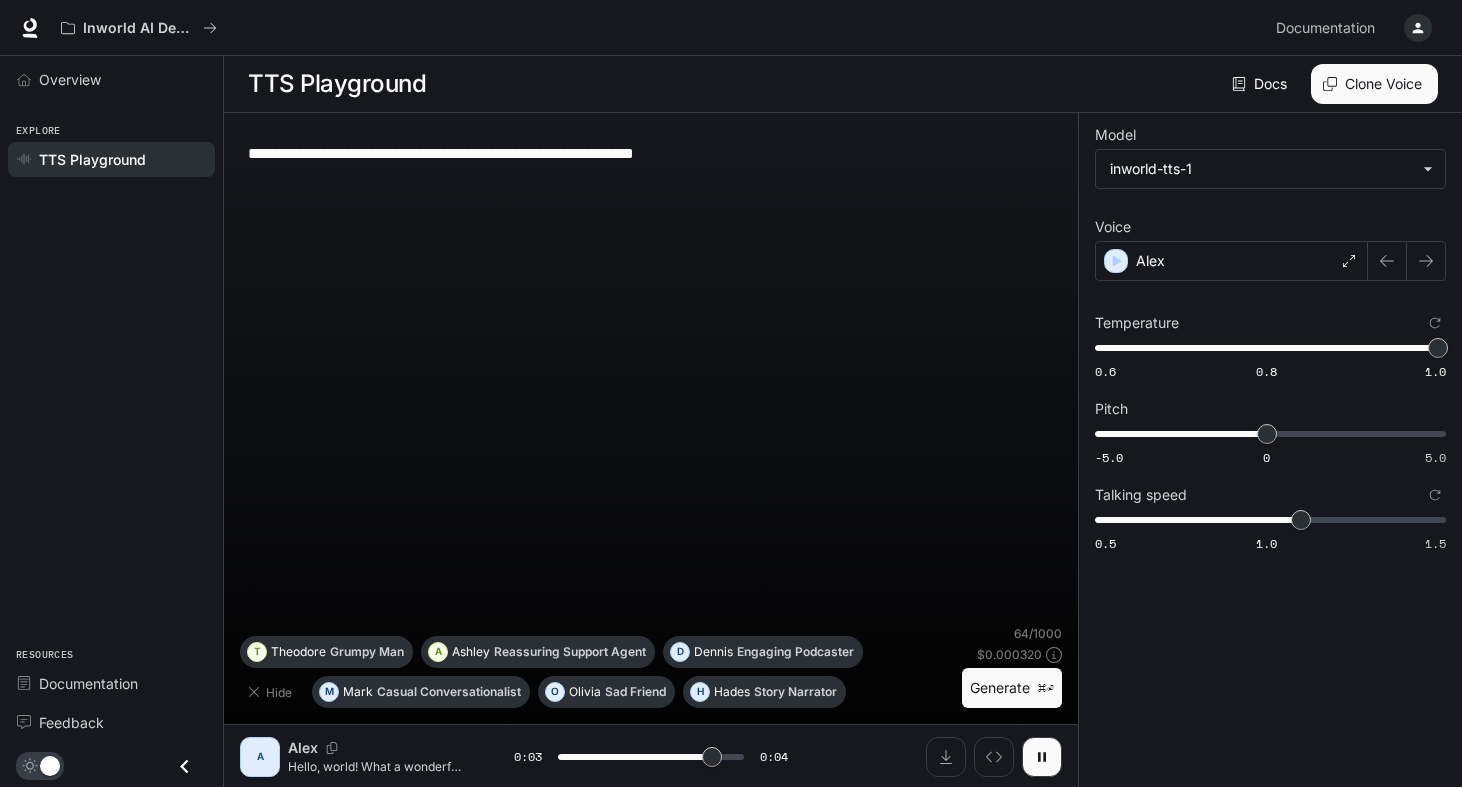 click on "Generate ⌘⏎" at bounding box center (1012, 688) 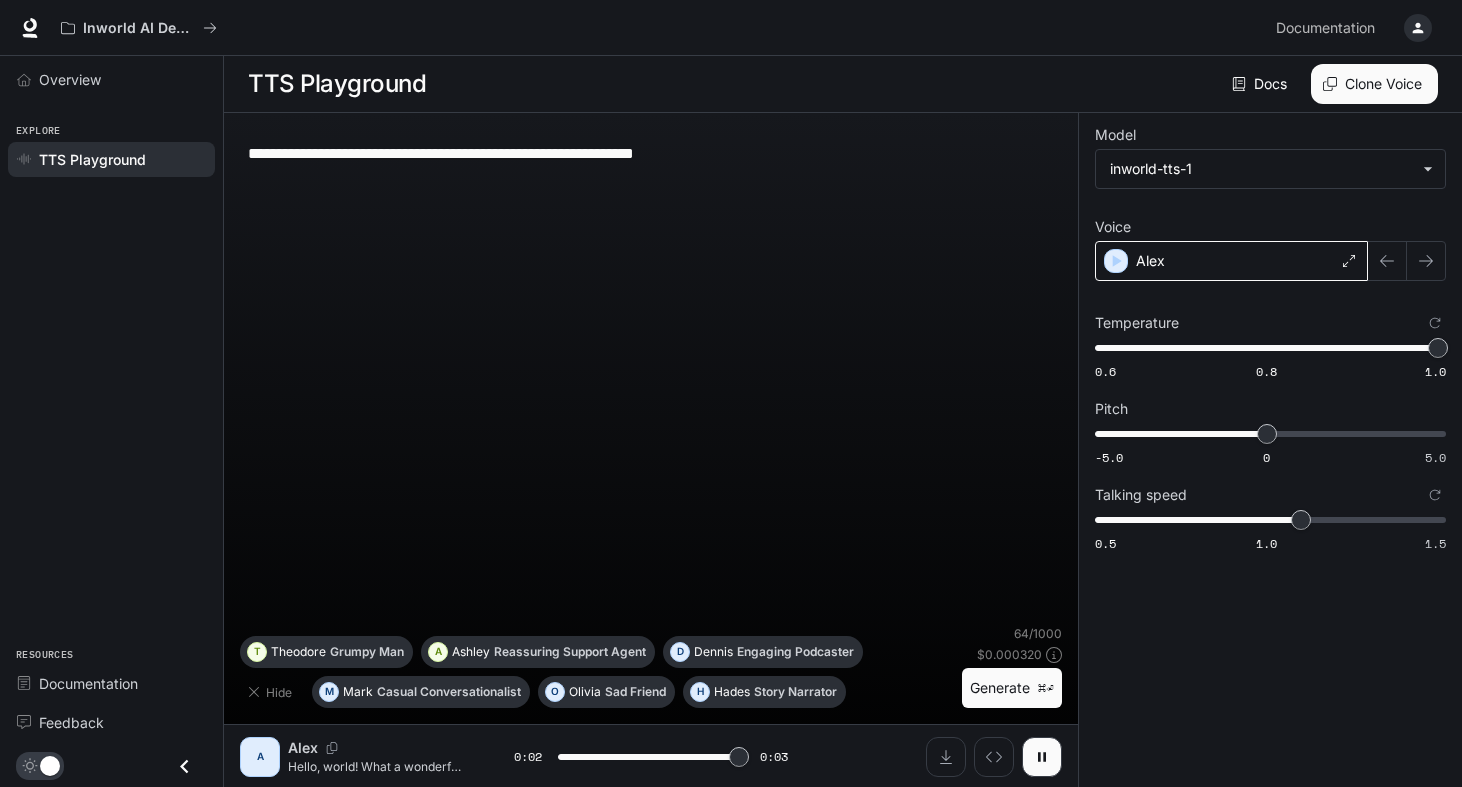 type on "*" 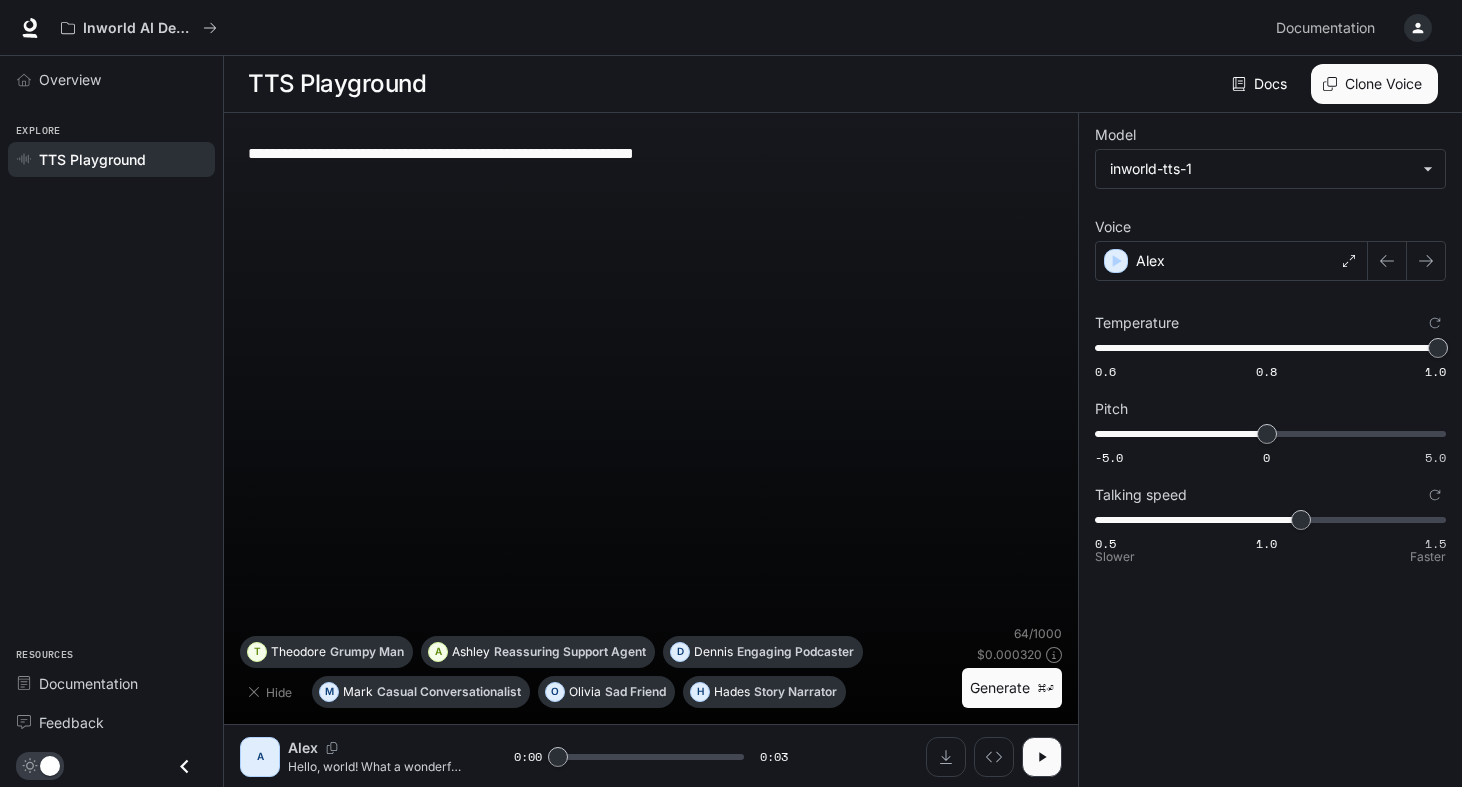 type on "*" 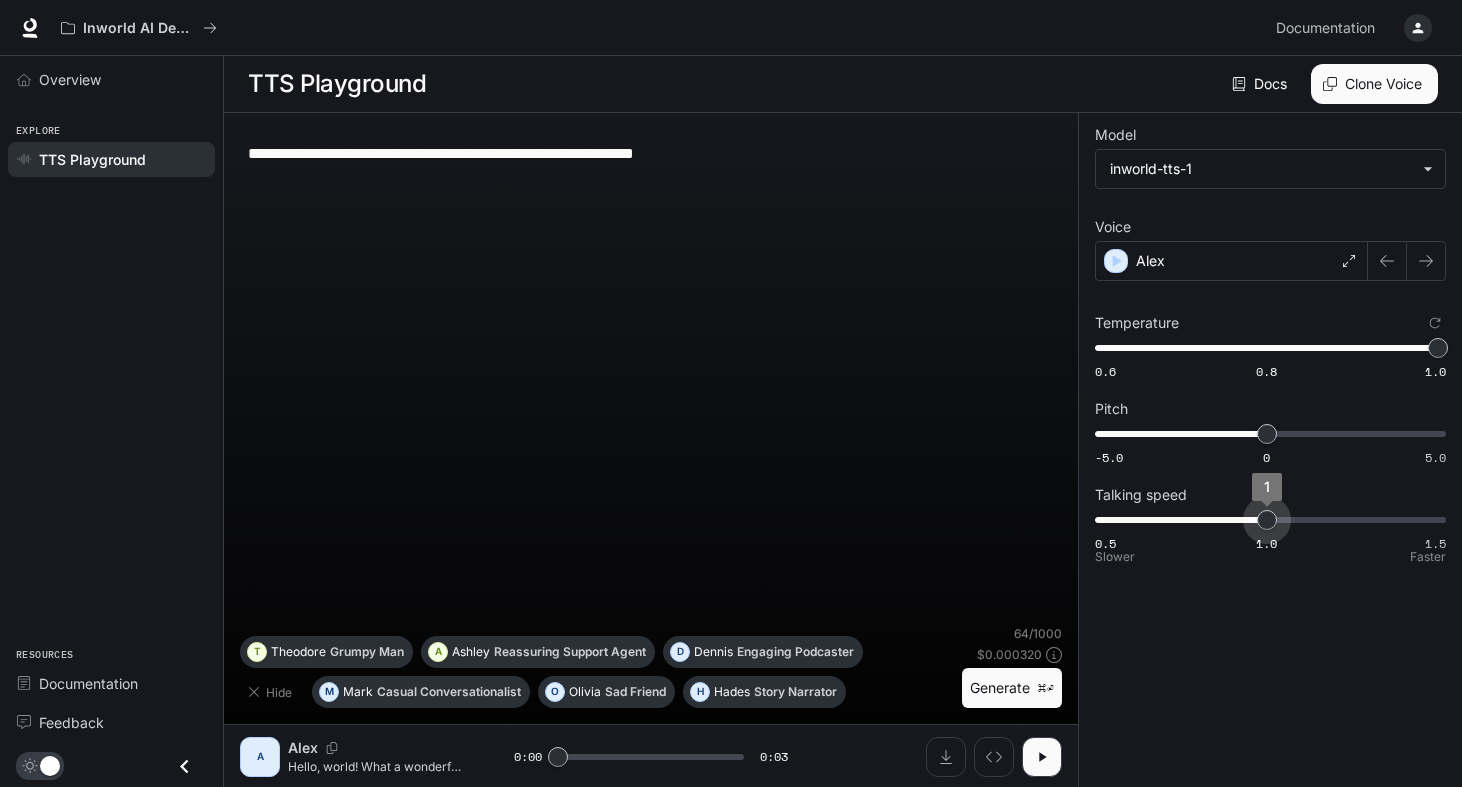 click on "0.5 1.0 1.5 1" at bounding box center (1266, 520) 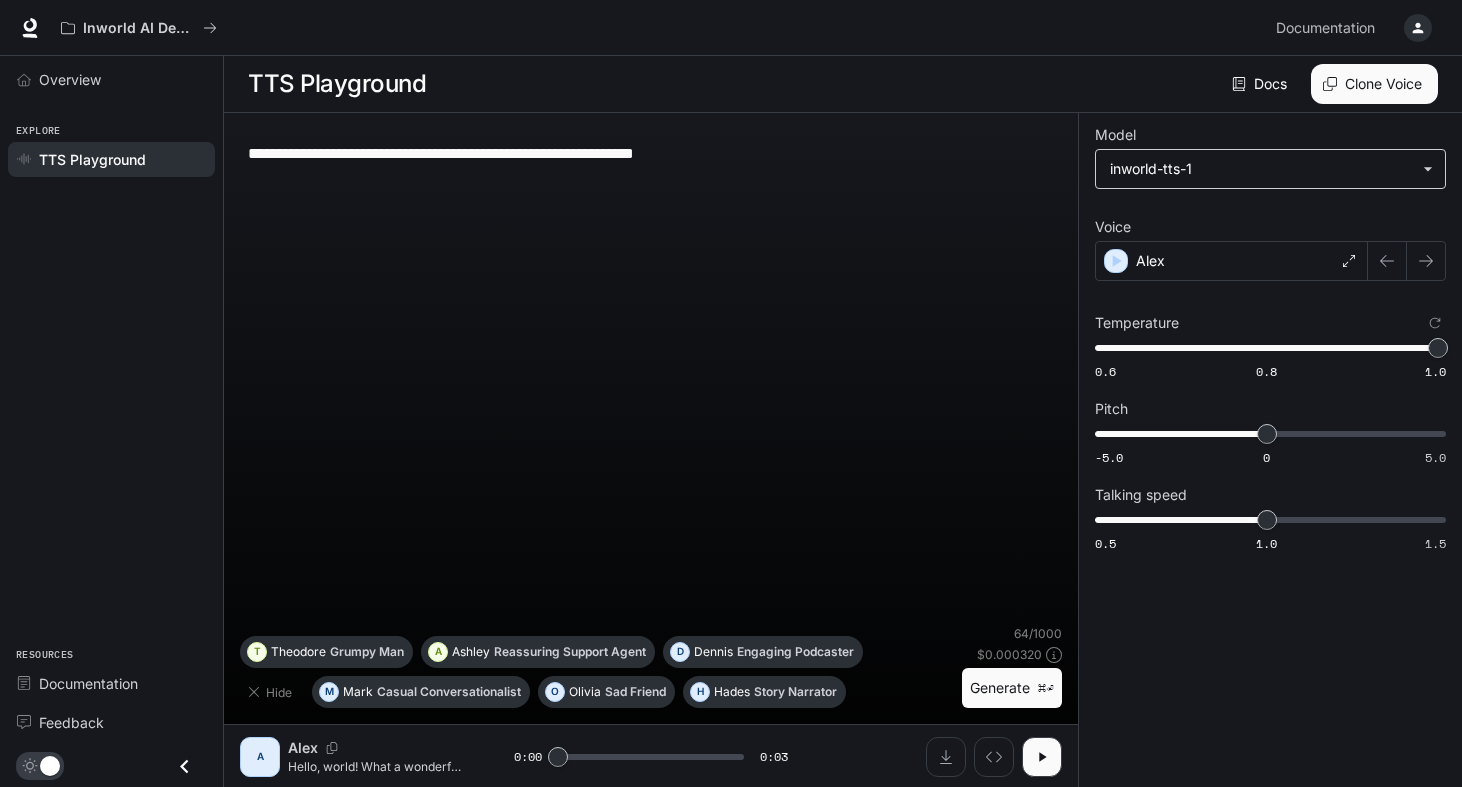 click on "**********" at bounding box center (731, 394) 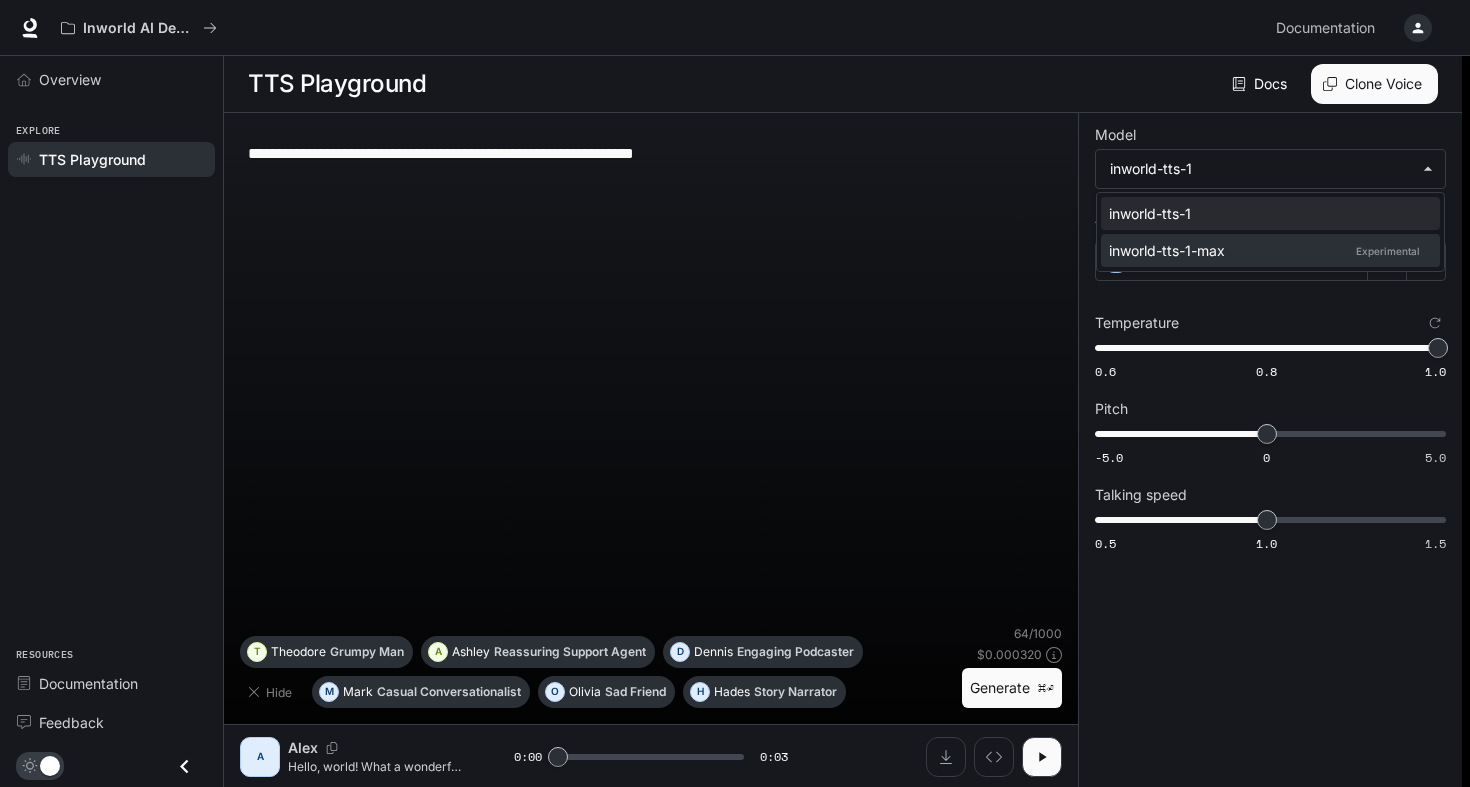 click on "inworld-tts-1-max Experimental" at bounding box center (1266, 250) 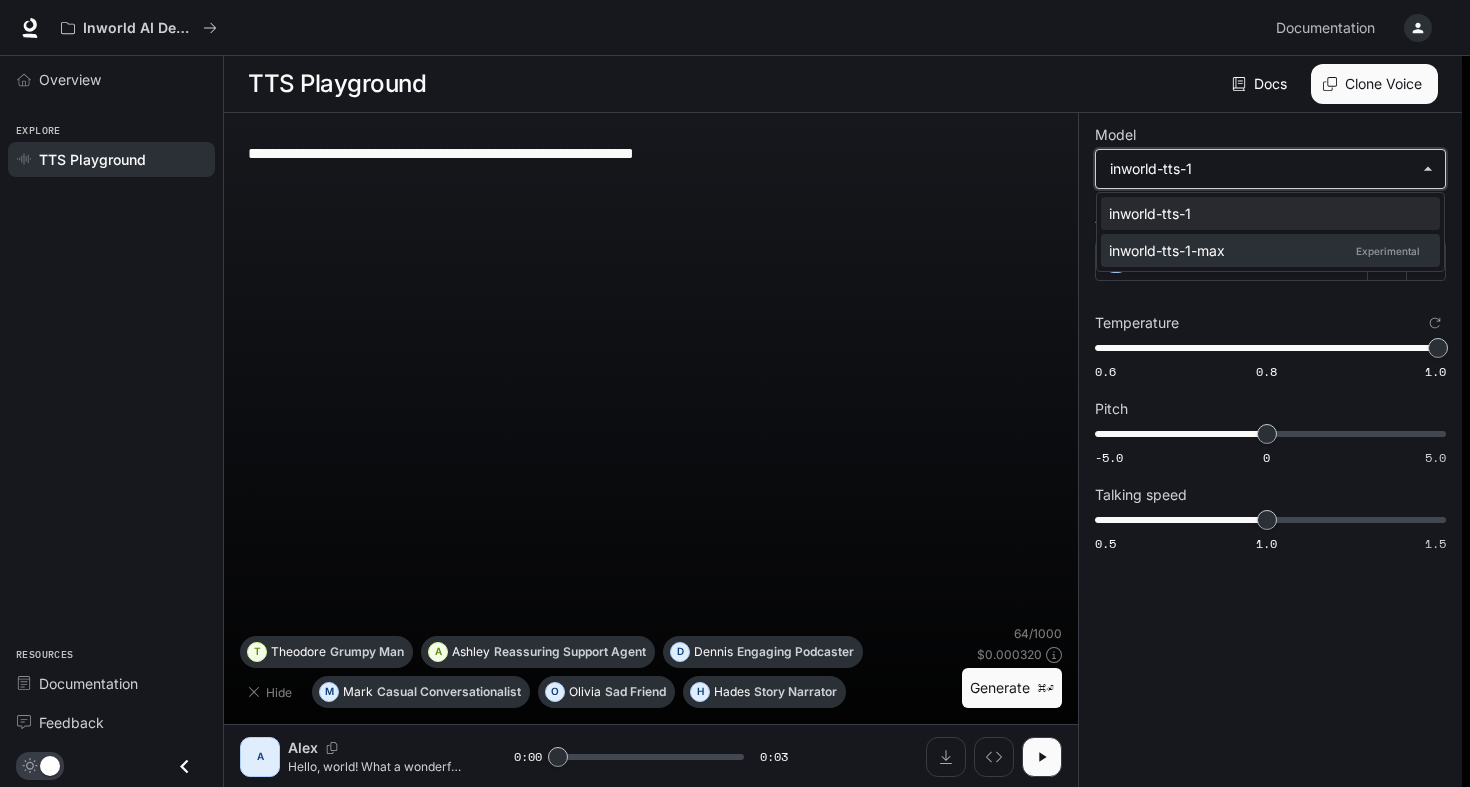 type on "**********" 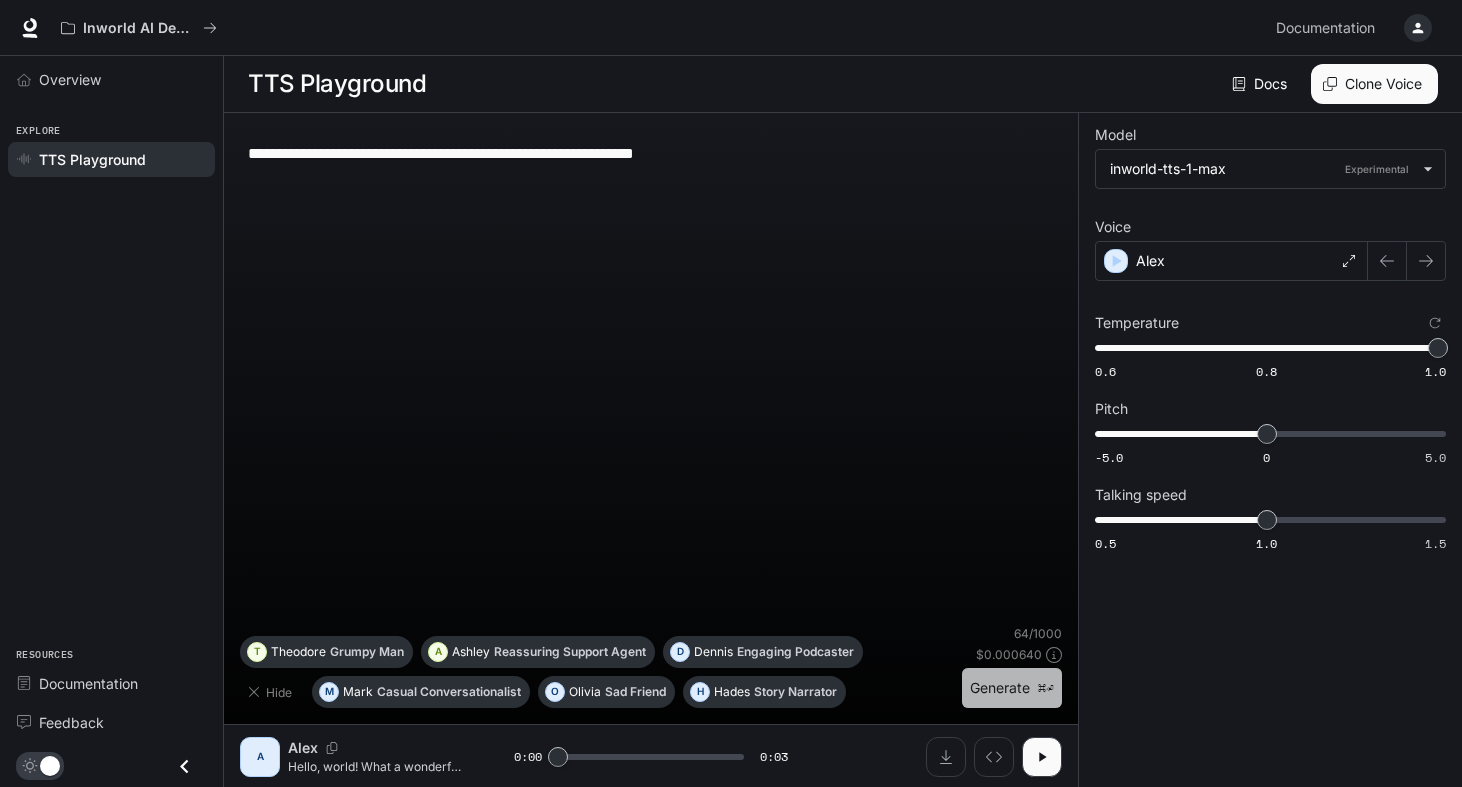 click on "Generate ⌘⏎" at bounding box center (1012, 688) 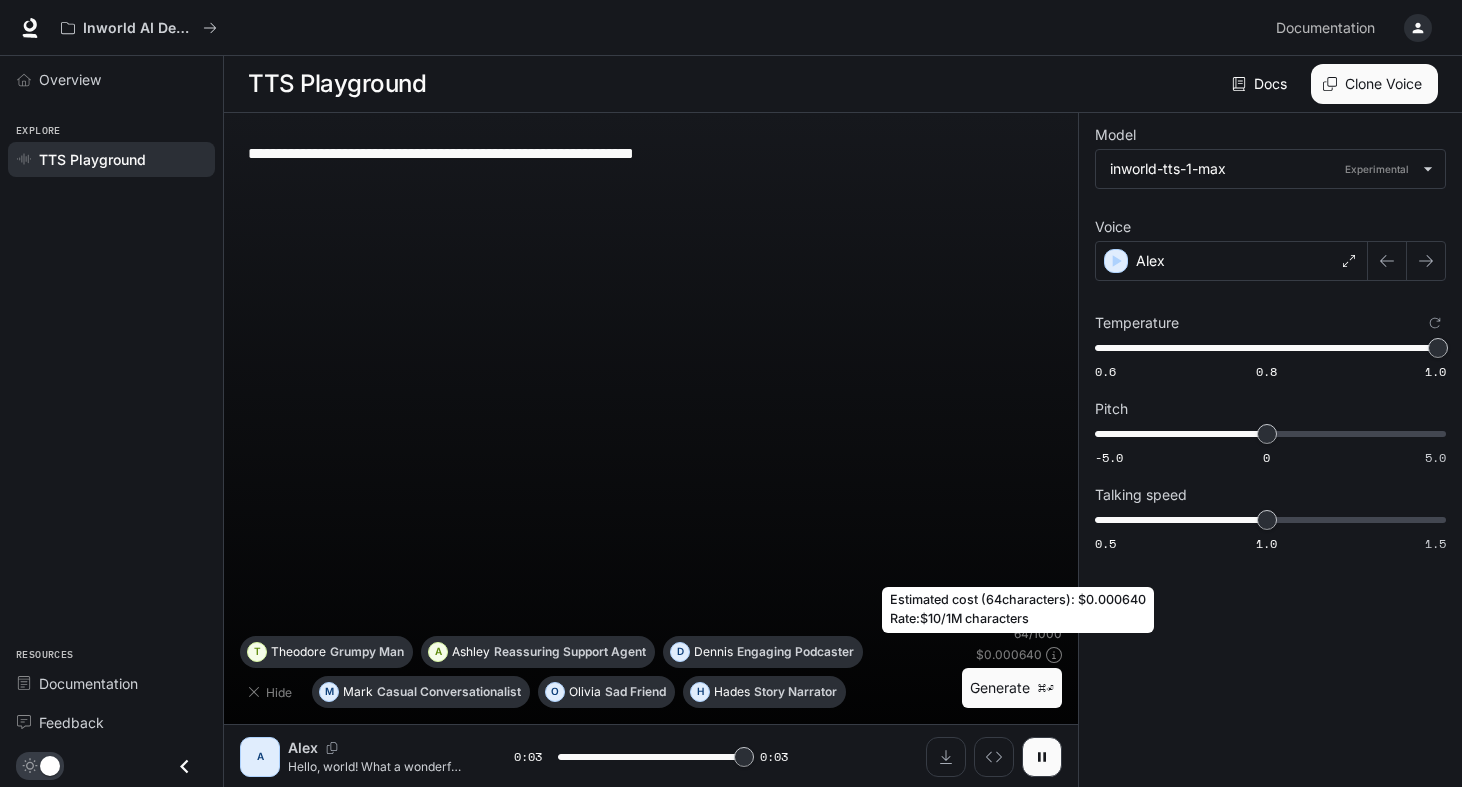 type on "*" 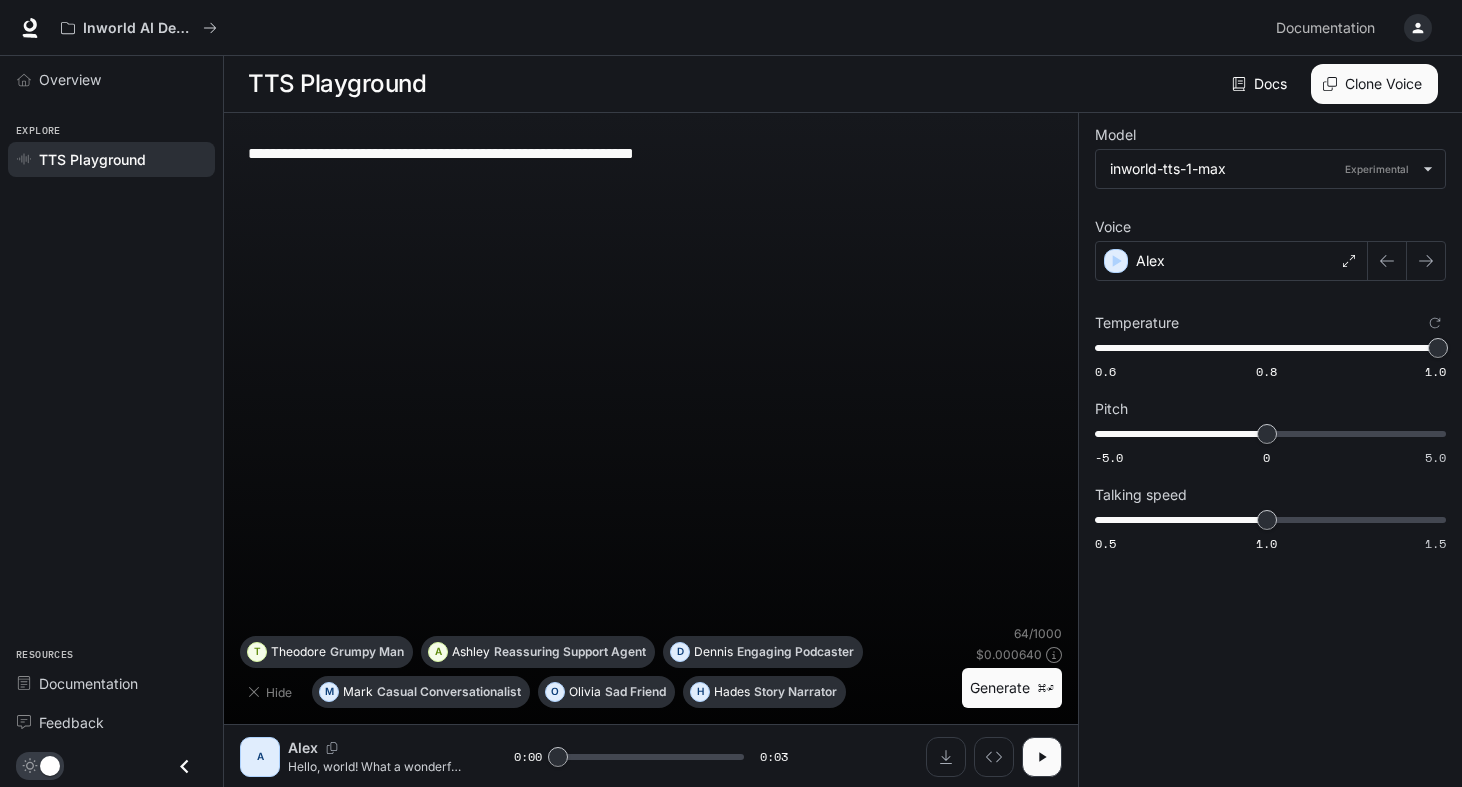 click on "Clone Voice" at bounding box center (1374, 84) 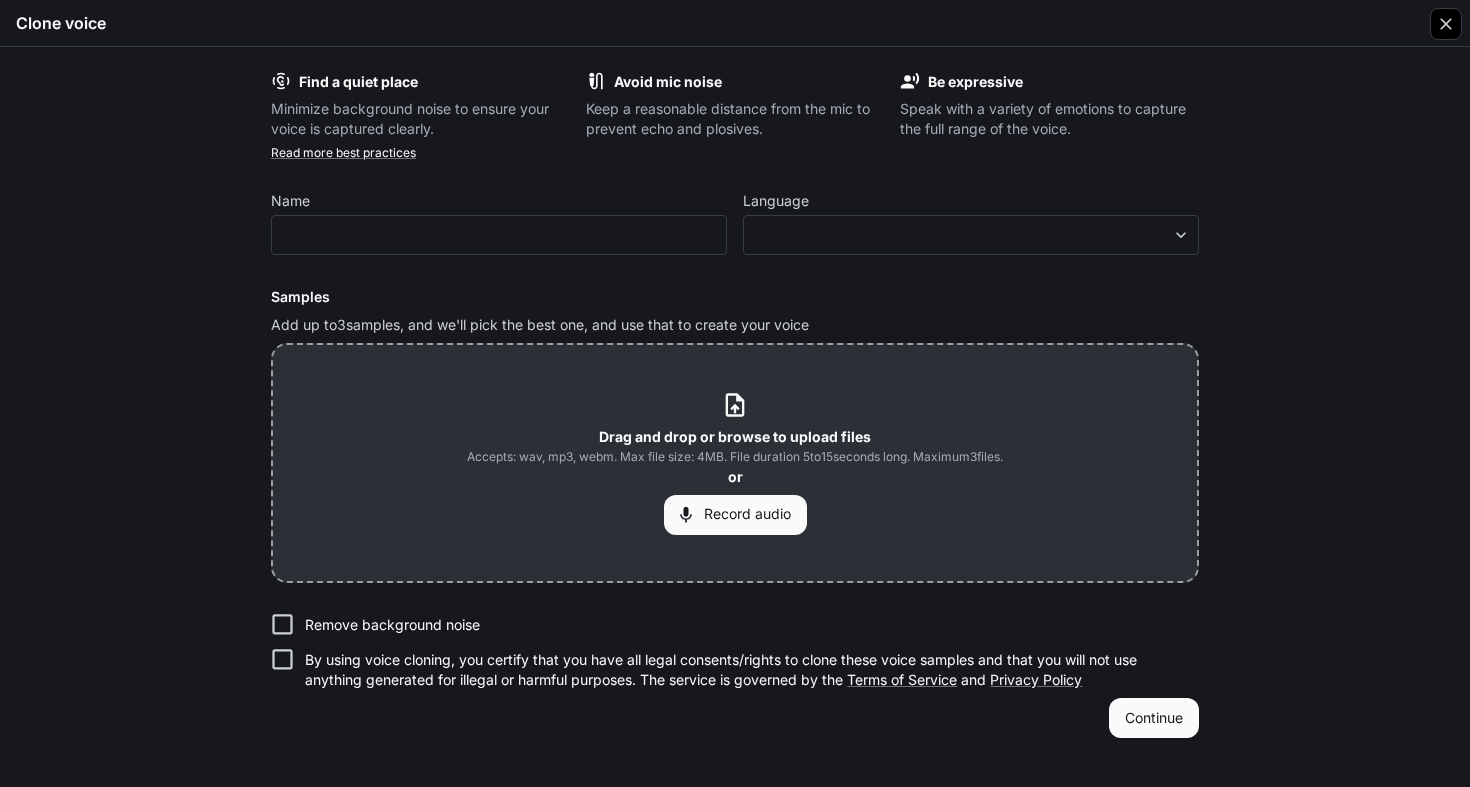 click 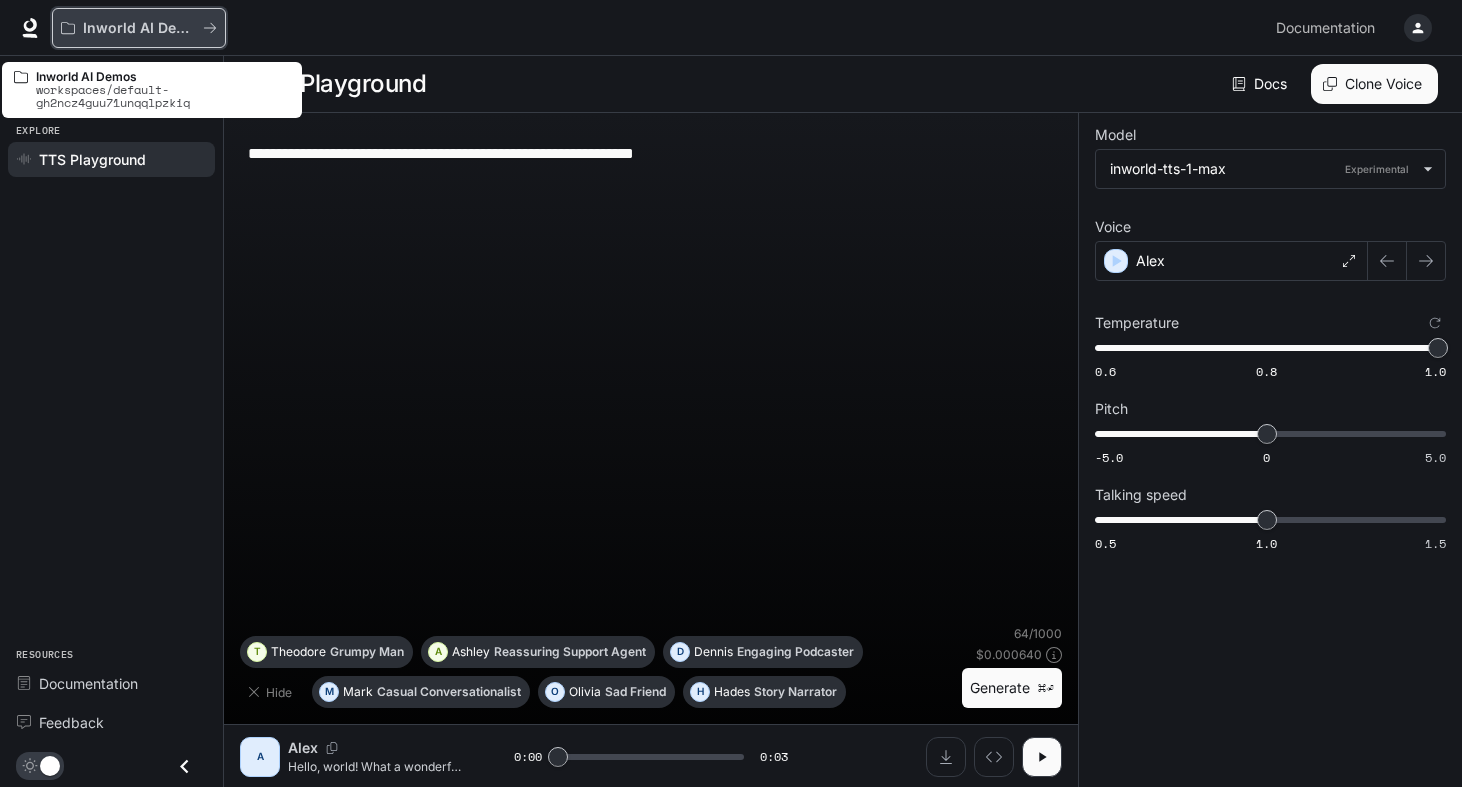 click on "Inworld AI Demos" at bounding box center [139, 28] 